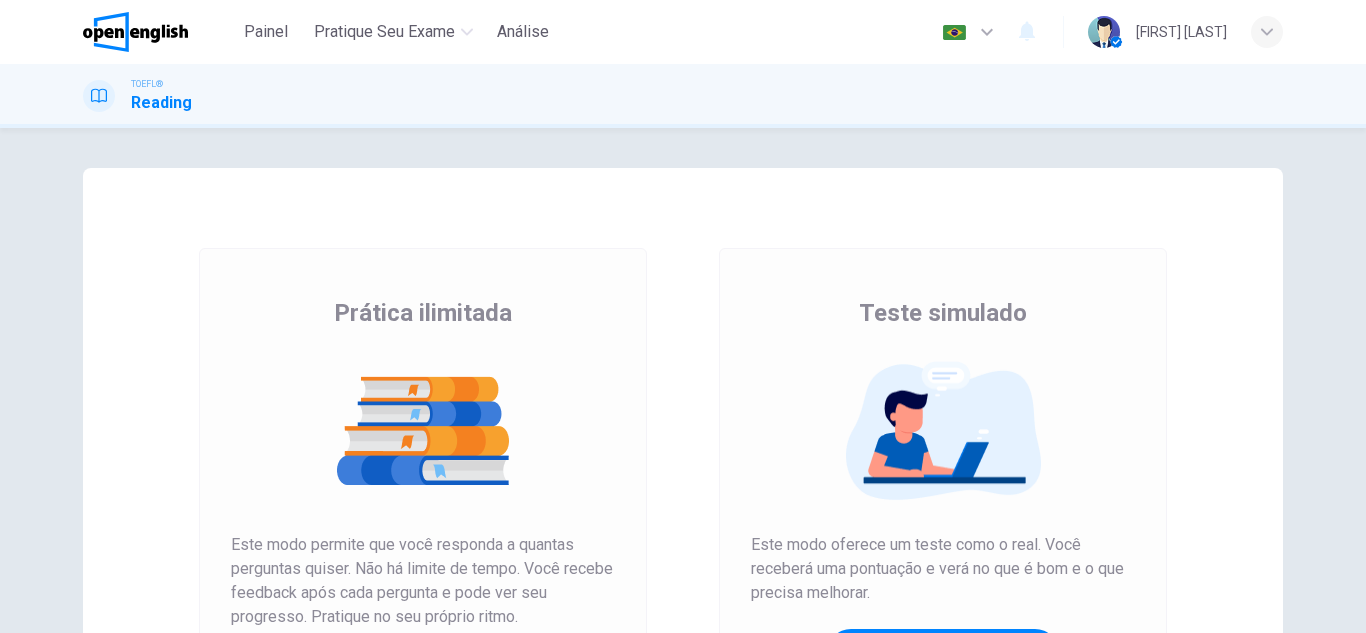 scroll, scrollTop: 0, scrollLeft: 0, axis: both 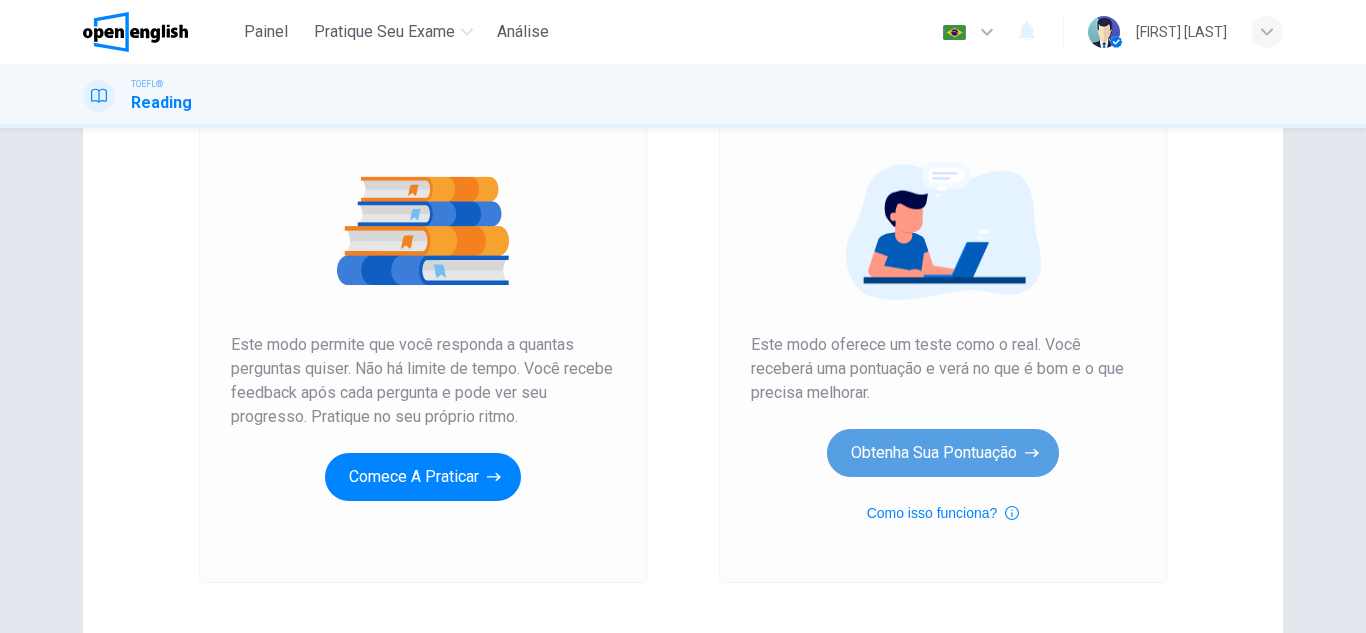 click on "Obtenha sua pontuação" at bounding box center (423, 477) 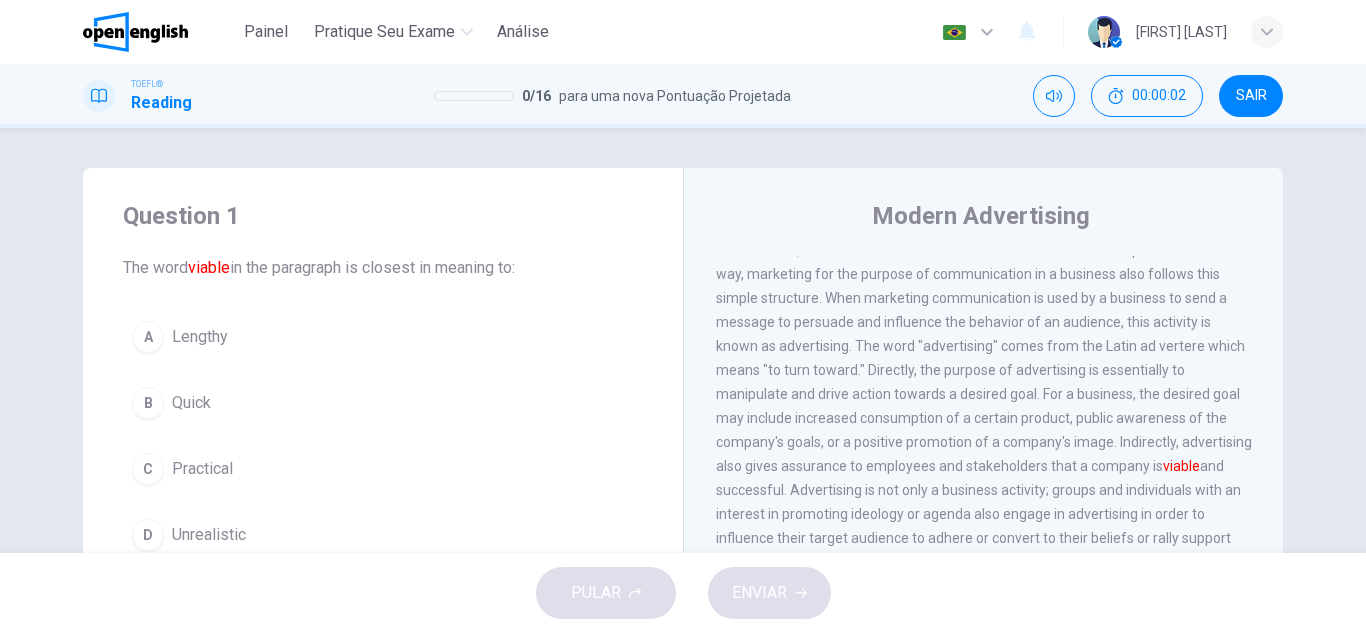 scroll, scrollTop: 100, scrollLeft: 0, axis: vertical 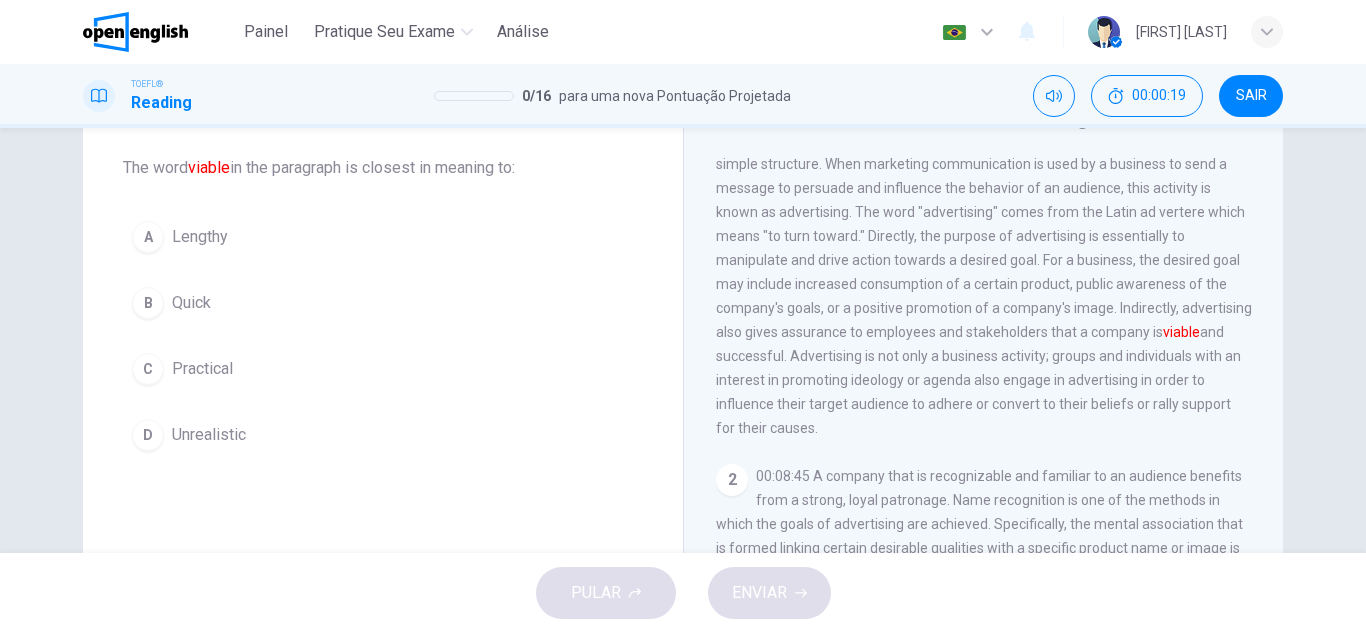 click on "C" at bounding box center (148, 237) 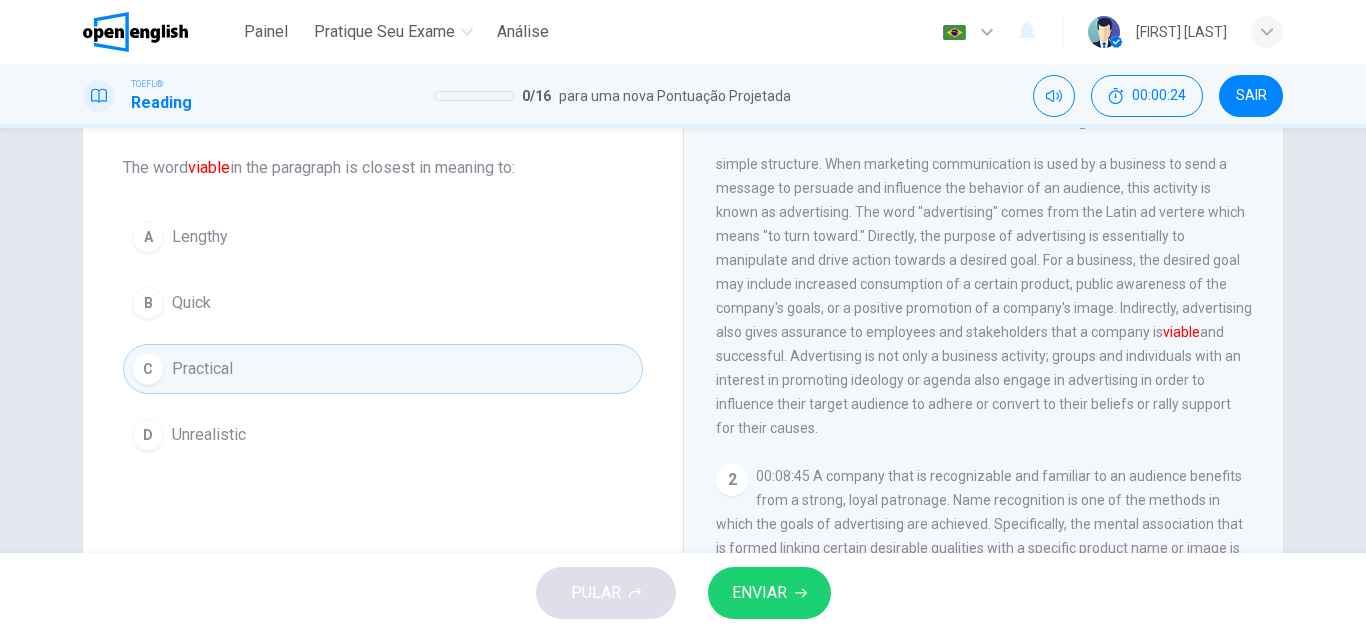 click at bounding box center (801, 593) 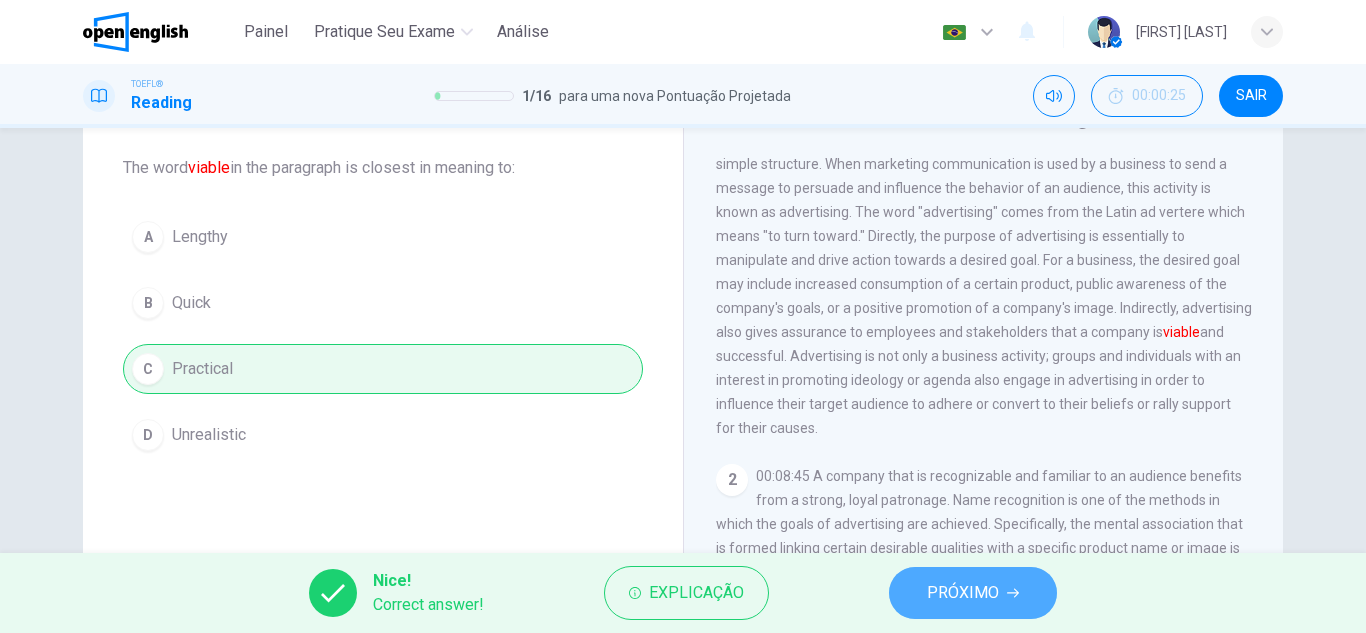 click on "PRÓXIMO" at bounding box center [963, 593] 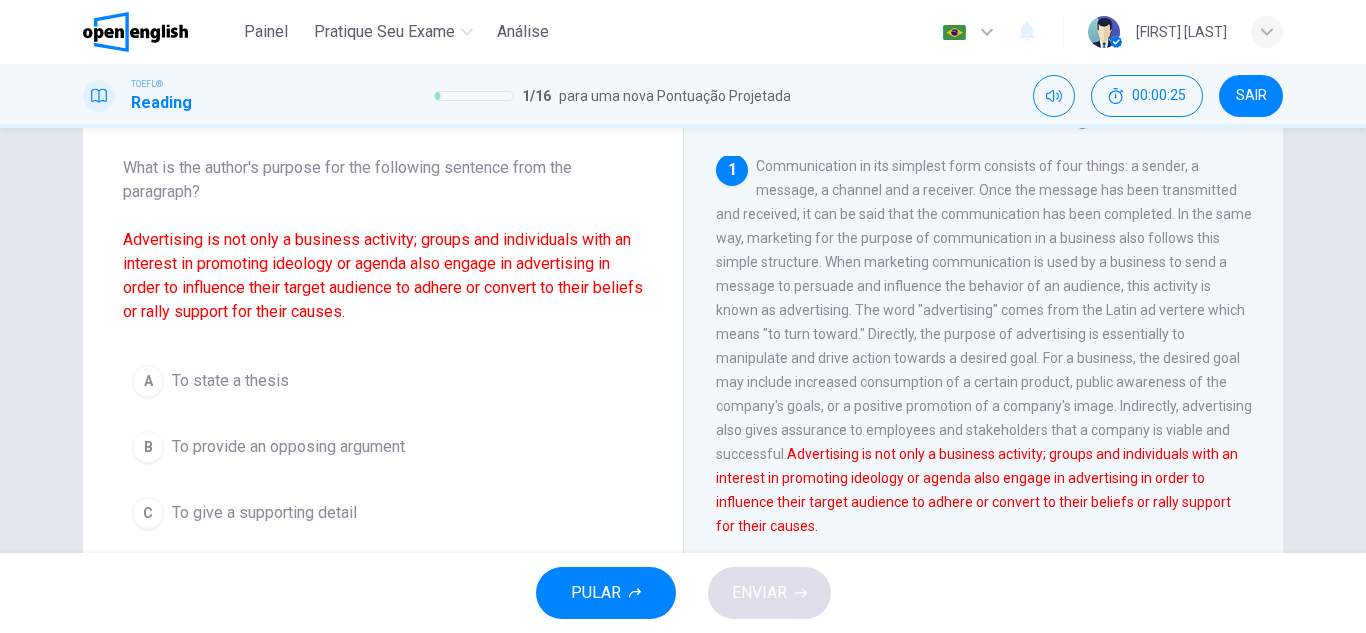 scroll, scrollTop: 0, scrollLeft: 0, axis: both 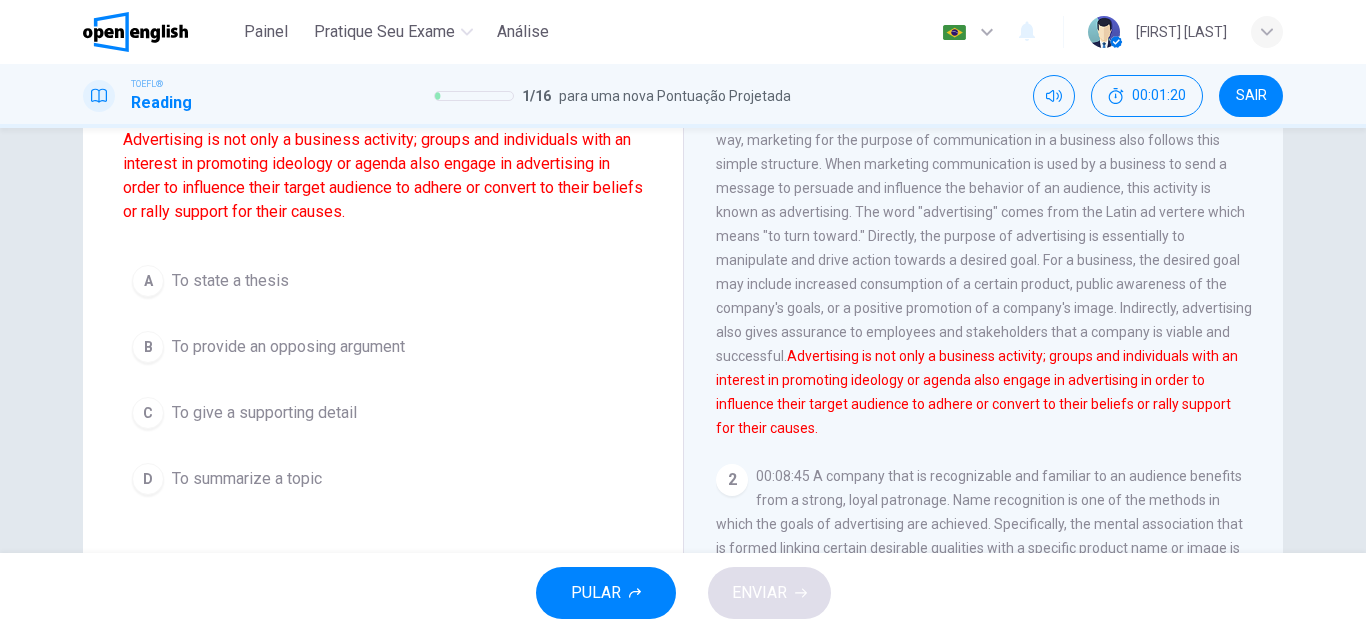 click on "To give a supporting detail" at bounding box center (230, 281) 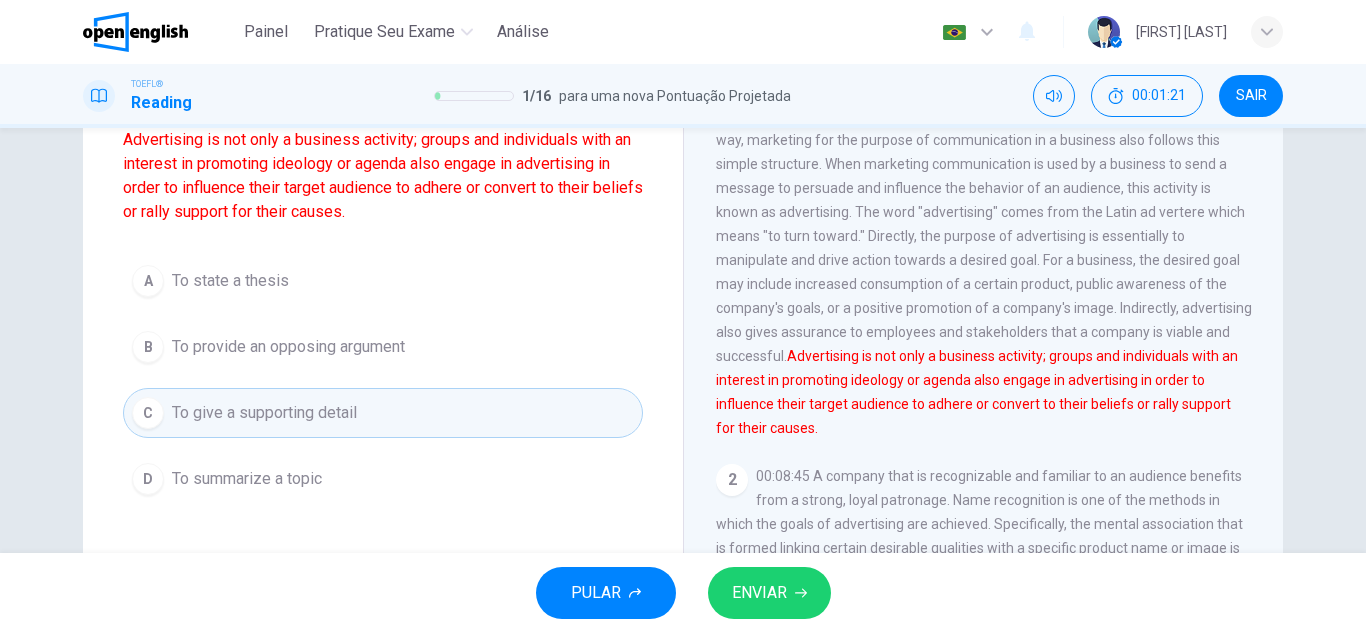 click on "ENVIAR" at bounding box center [769, 593] 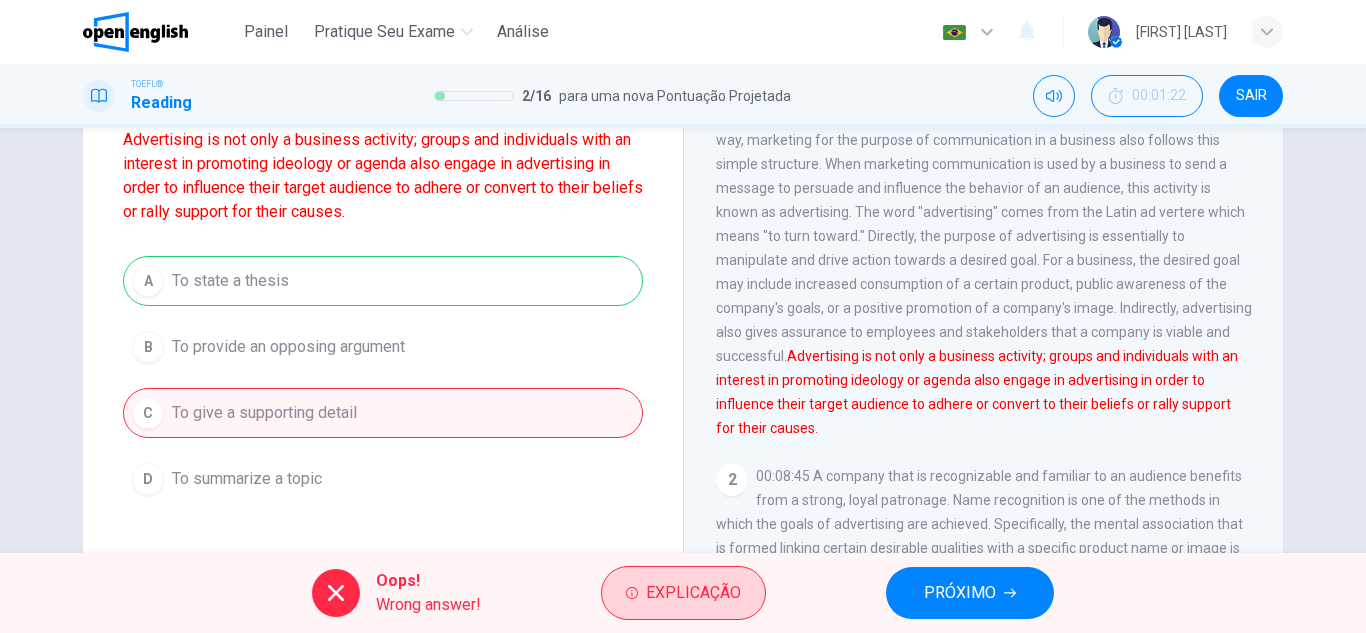 click on "Explicação" at bounding box center [693, 593] 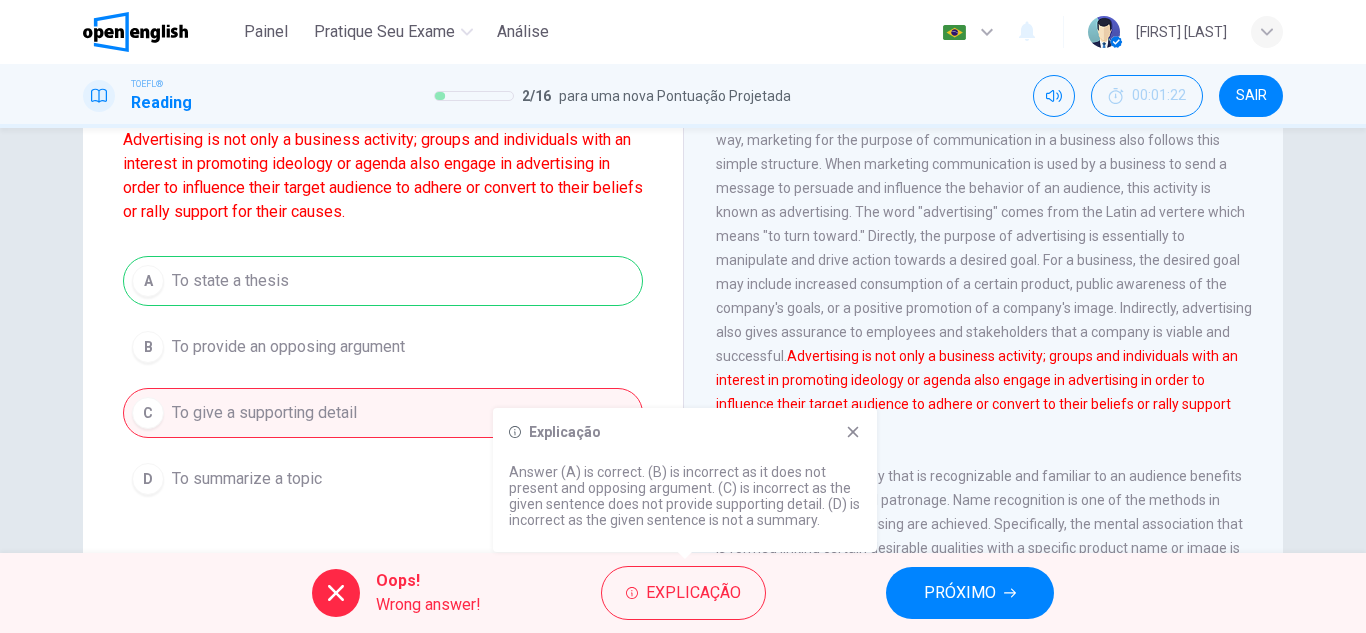click at bounding box center [853, 432] 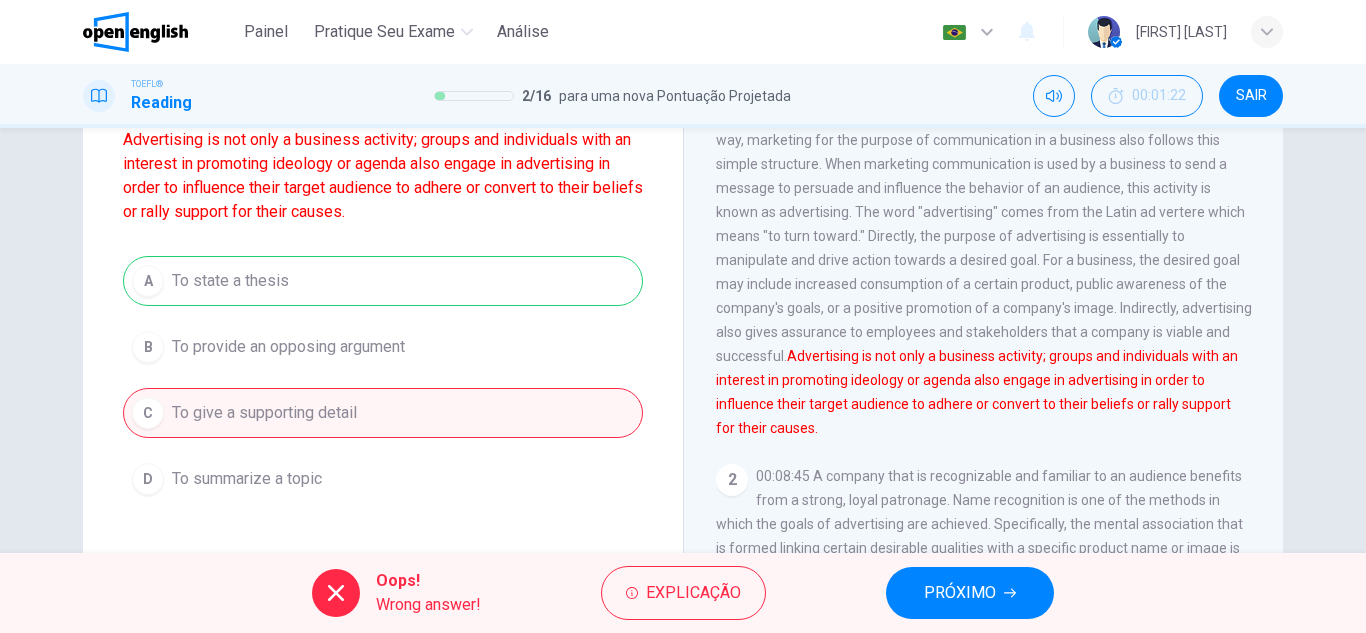 click on "PRÓXIMO" at bounding box center (960, 593) 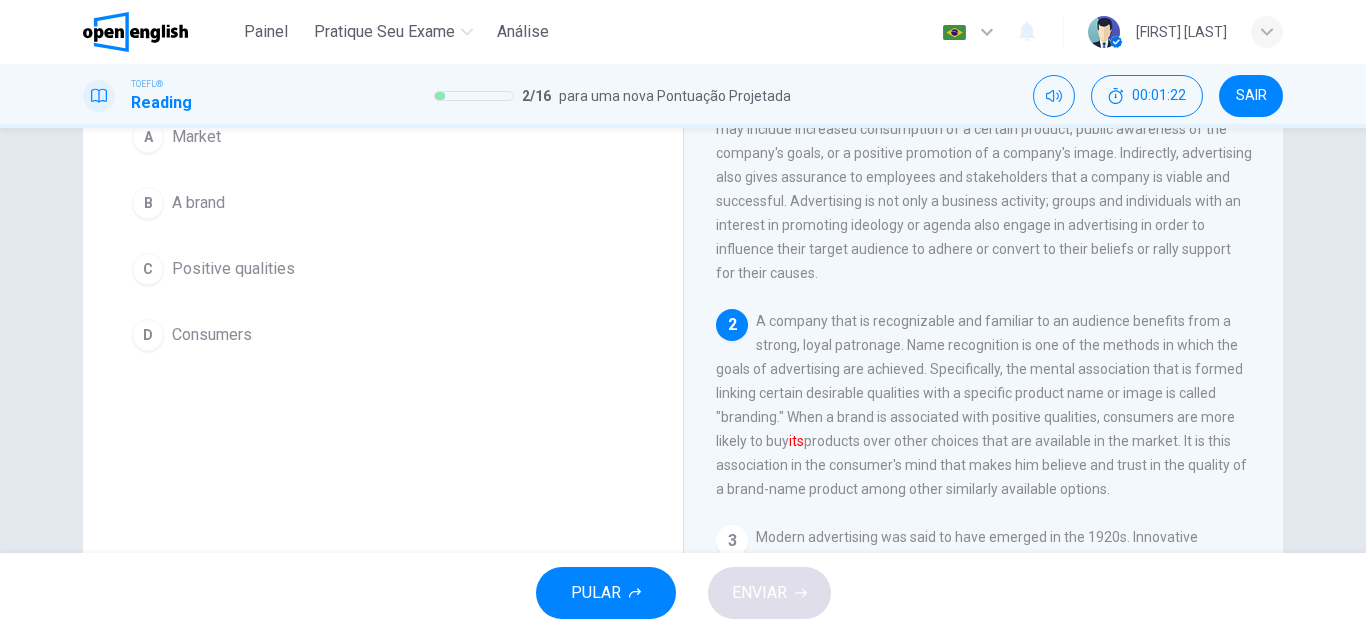 scroll, scrollTop: 249, scrollLeft: 0, axis: vertical 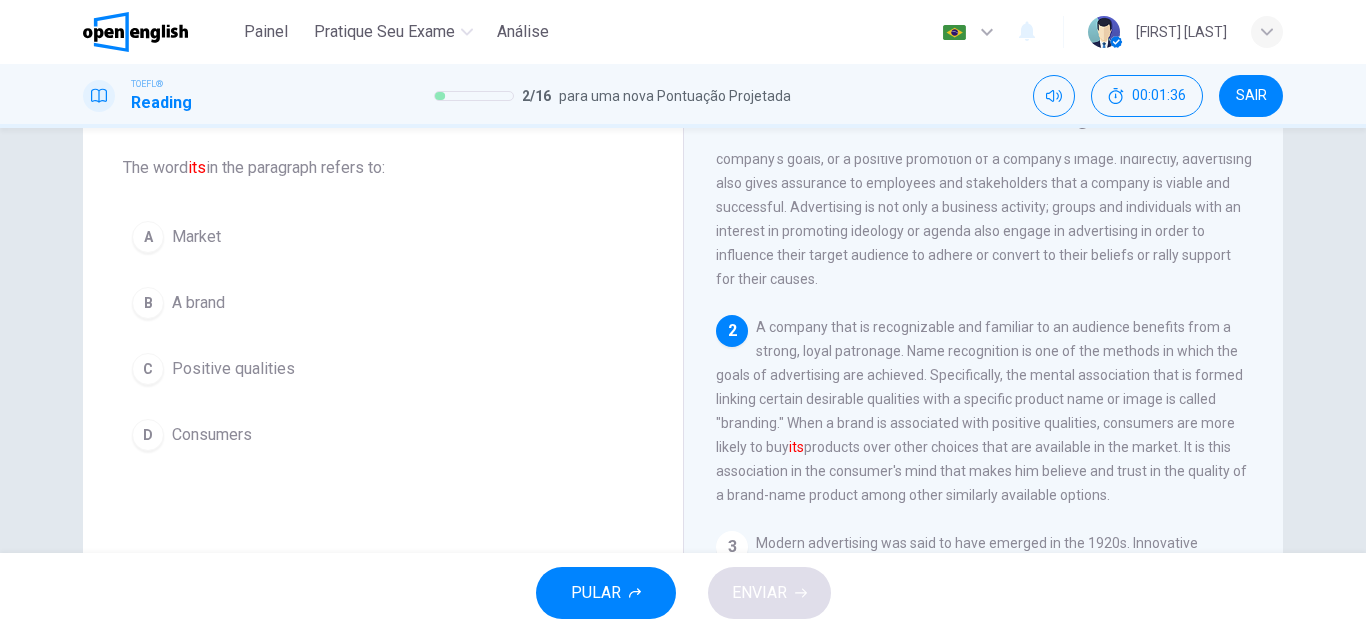 click on "B A brand" at bounding box center [383, 303] 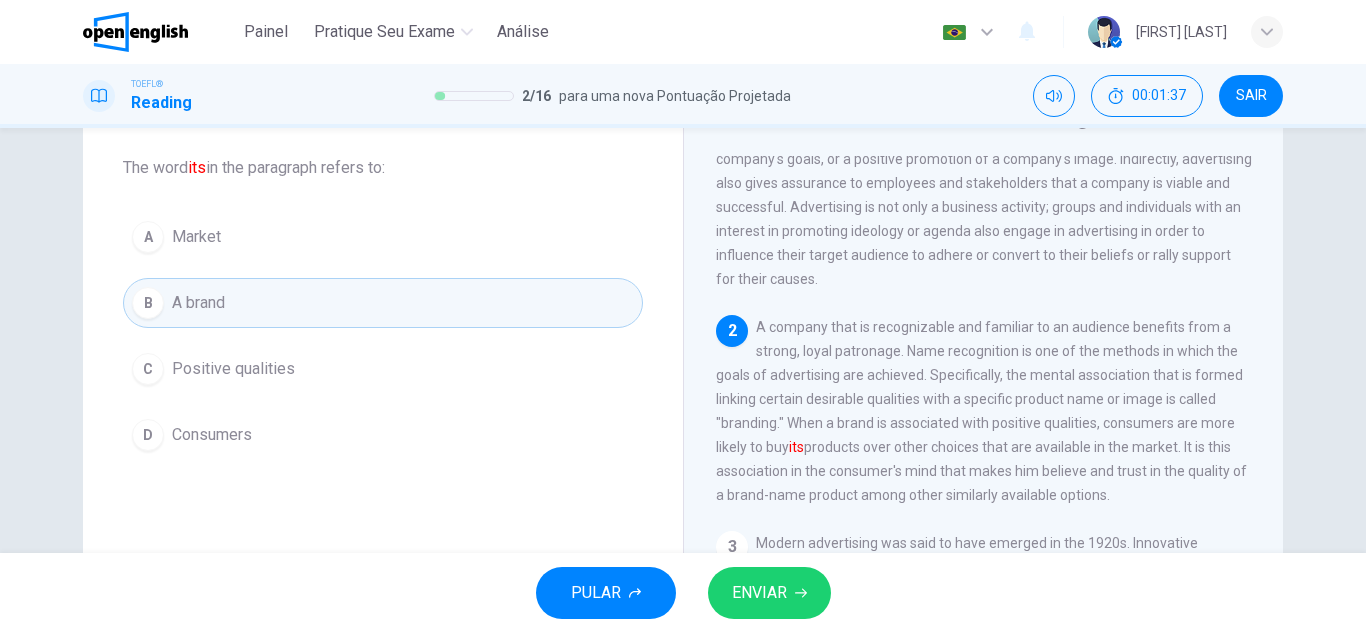click on "ENVIAR" at bounding box center [759, 593] 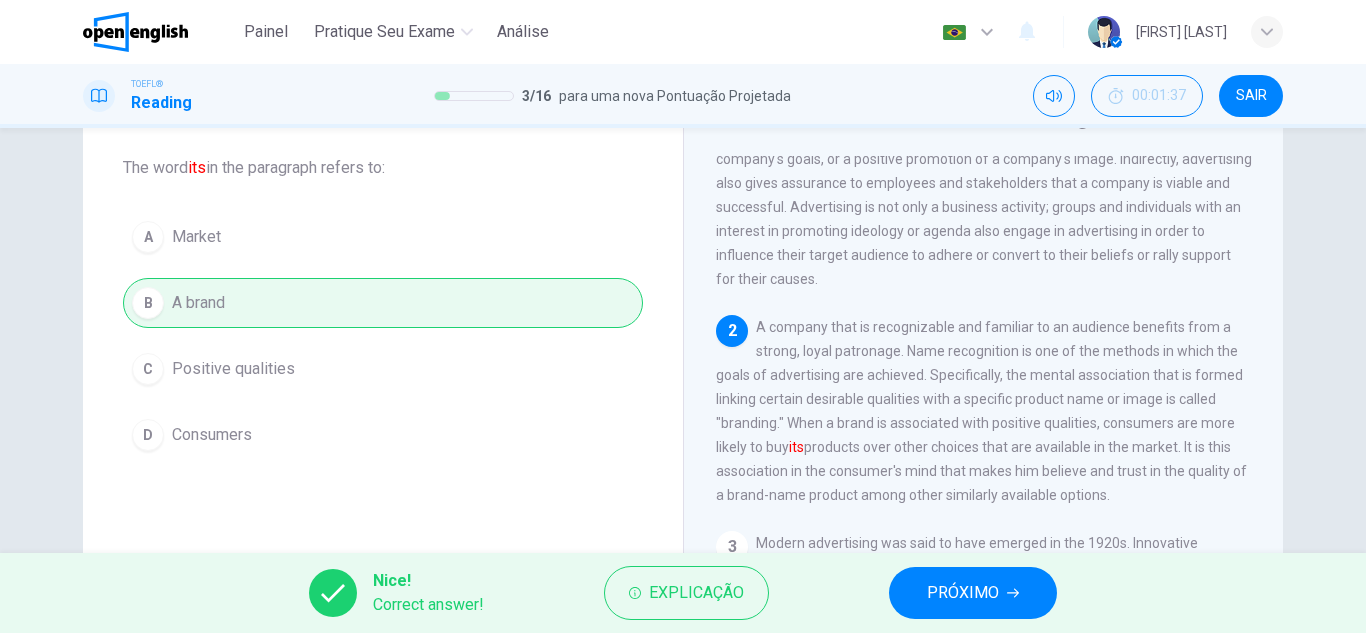 click on "PRÓXIMO" at bounding box center [963, 593] 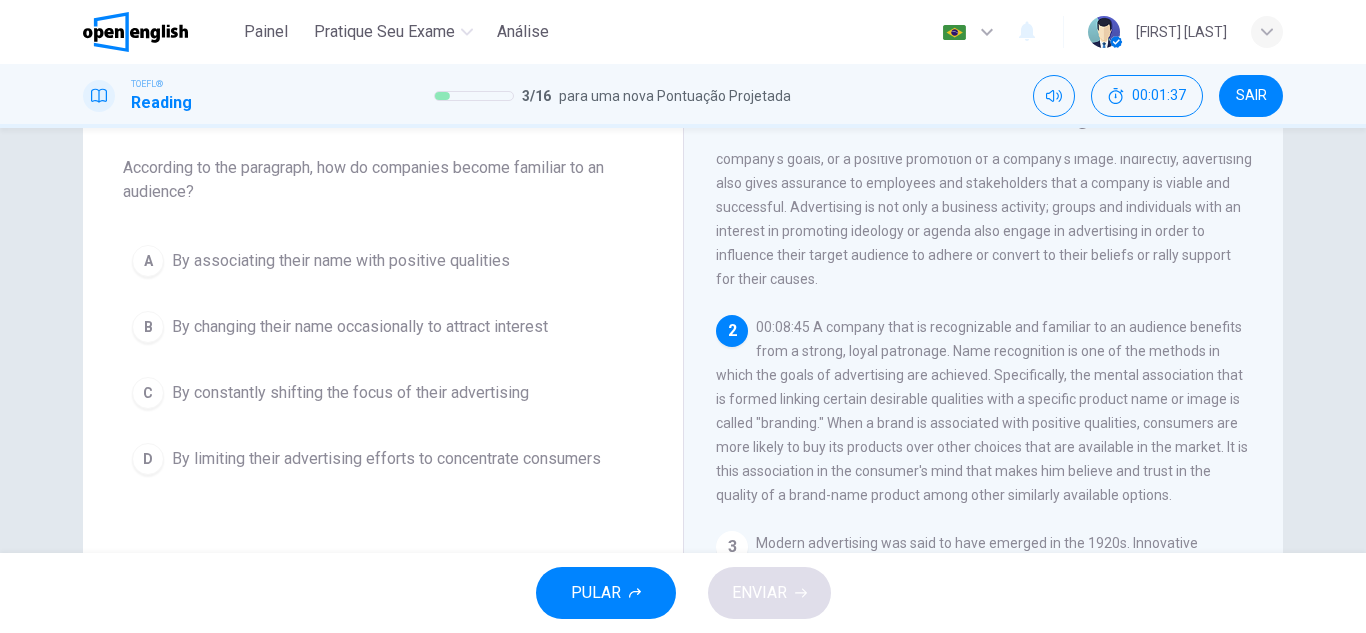 scroll, scrollTop: 424, scrollLeft: 0, axis: vertical 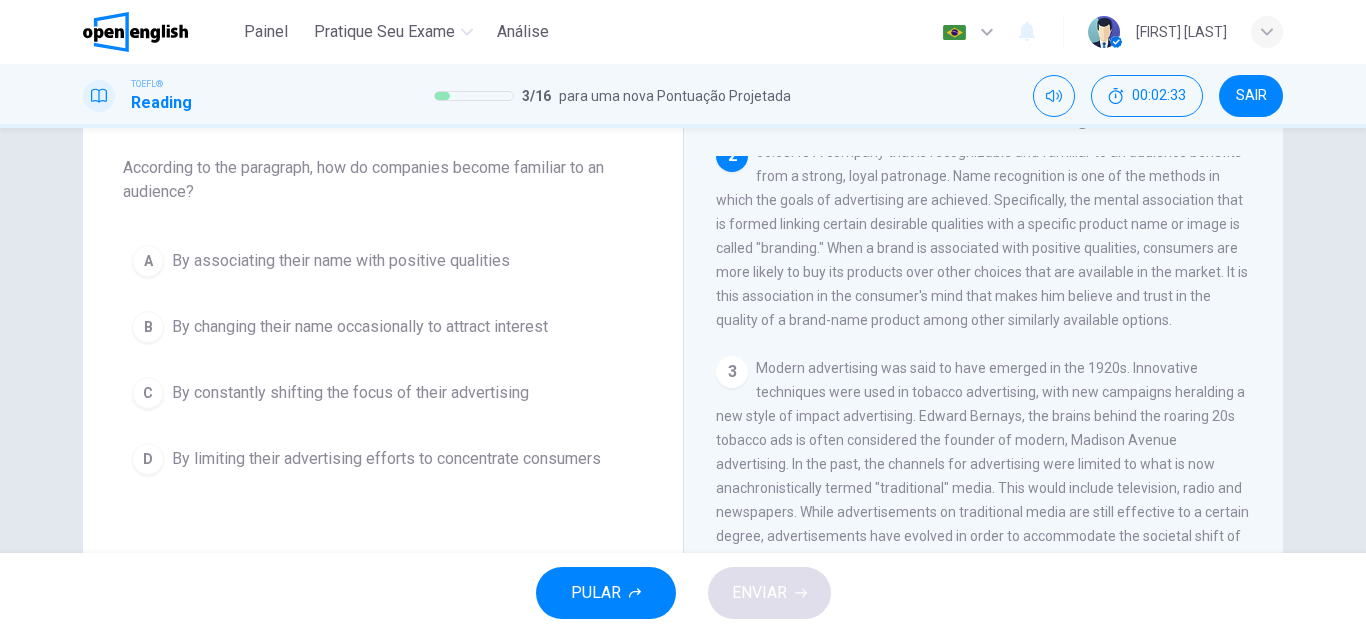click on "By associating their name with positive qualities" at bounding box center [341, 261] 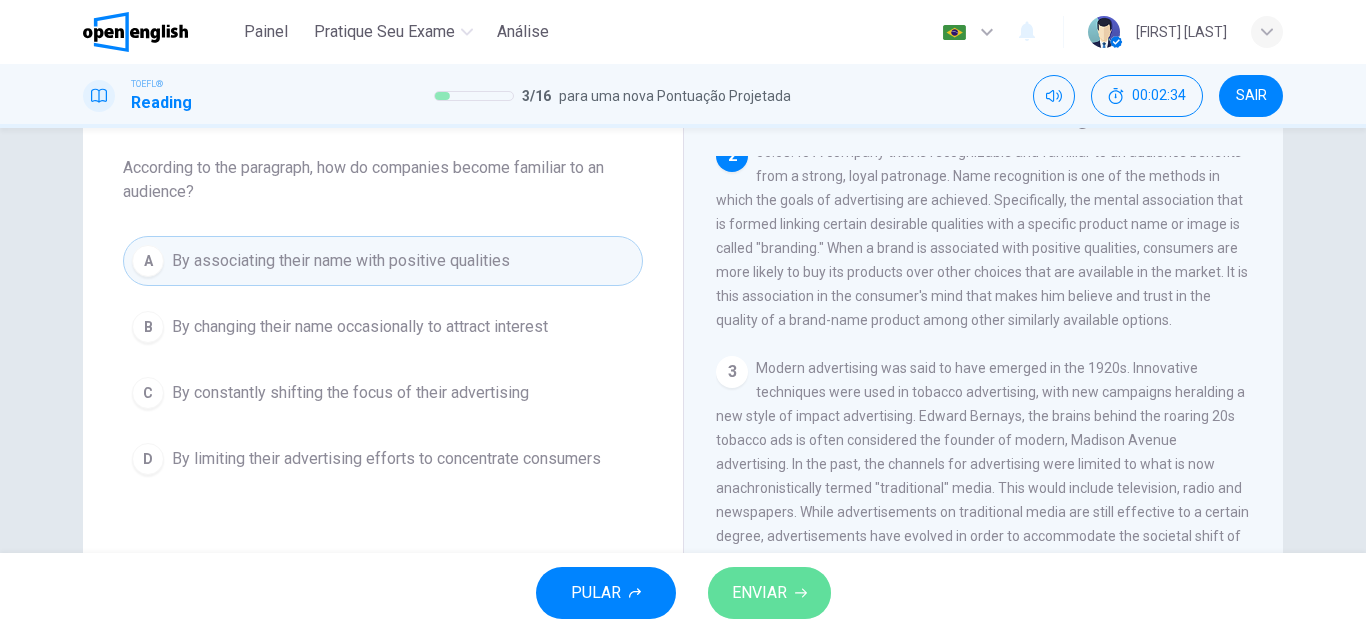 click on "ENVIAR" at bounding box center [769, 593] 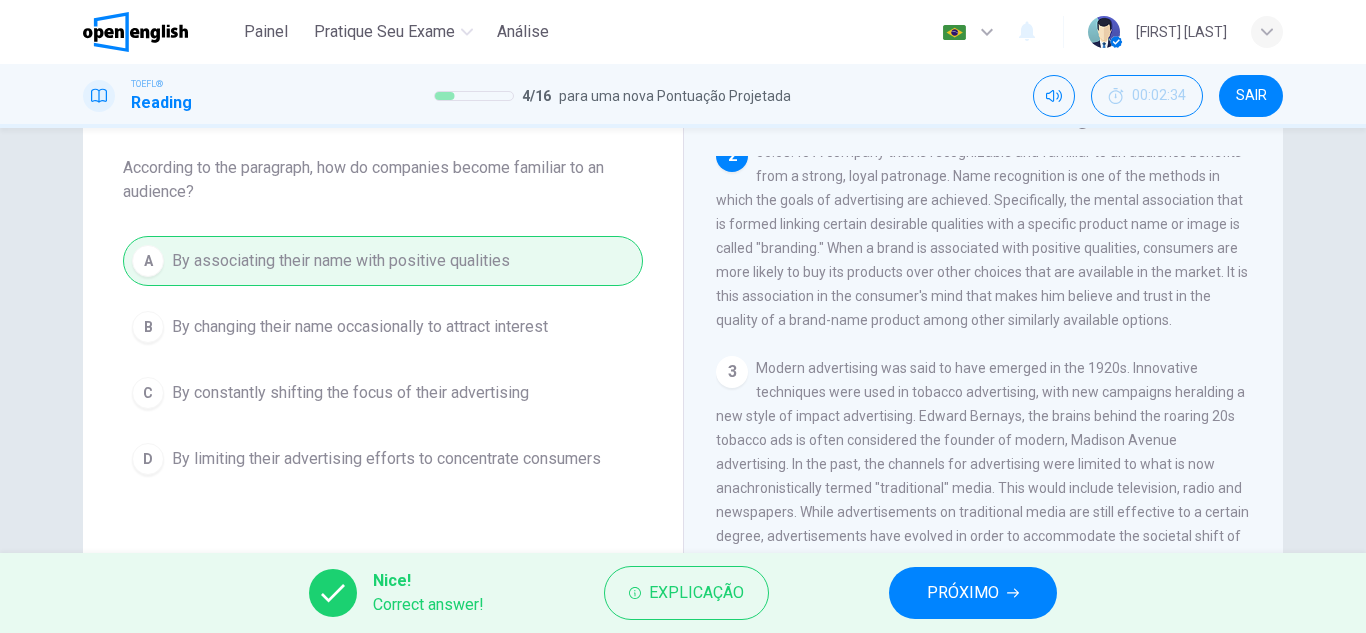 click on "PRÓXIMO" at bounding box center [973, 593] 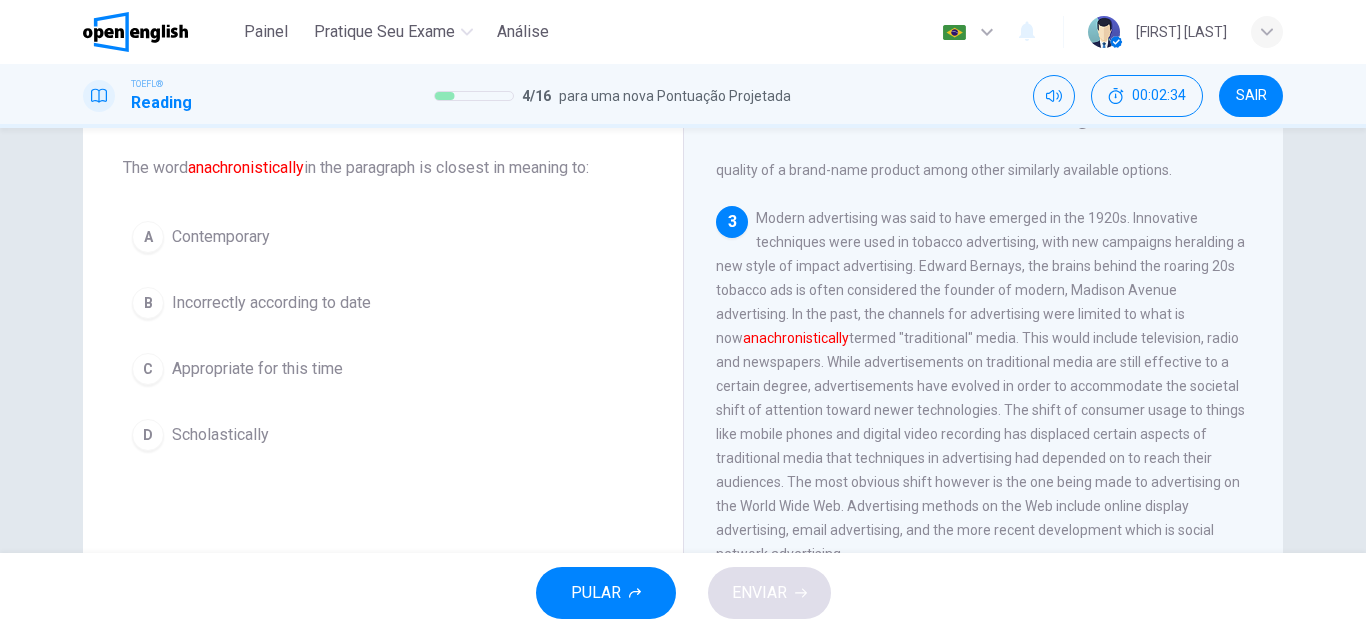 scroll, scrollTop: 648, scrollLeft: 0, axis: vertical 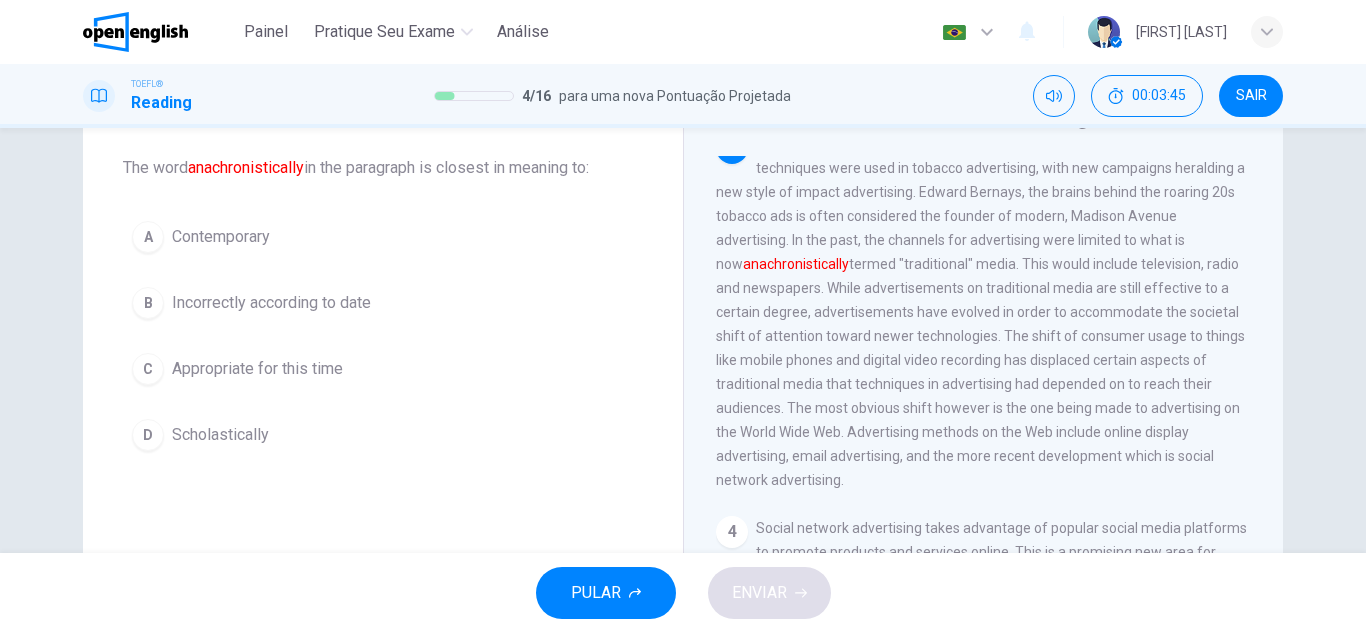 click on "Appropriate for this time" at bounding box center [221, 237] 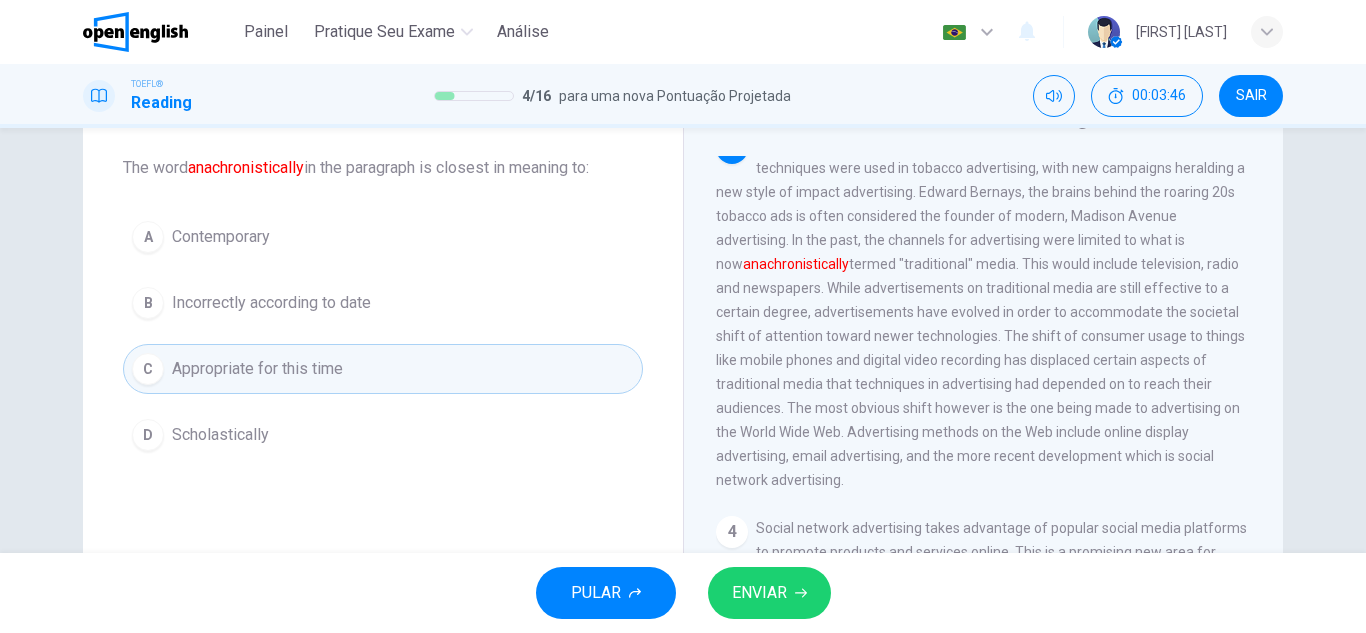click on "ENVIAR" at bounding box center (769, 593) 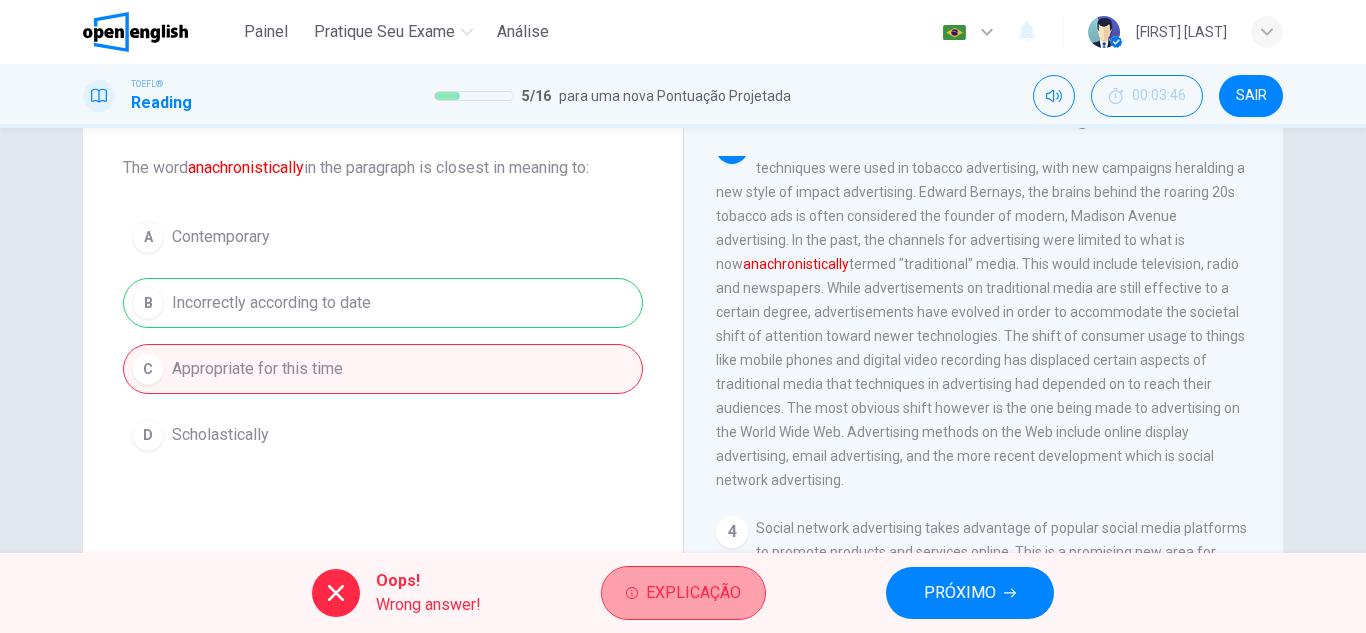 click on "Explicação" at bounding box center (693, 593) 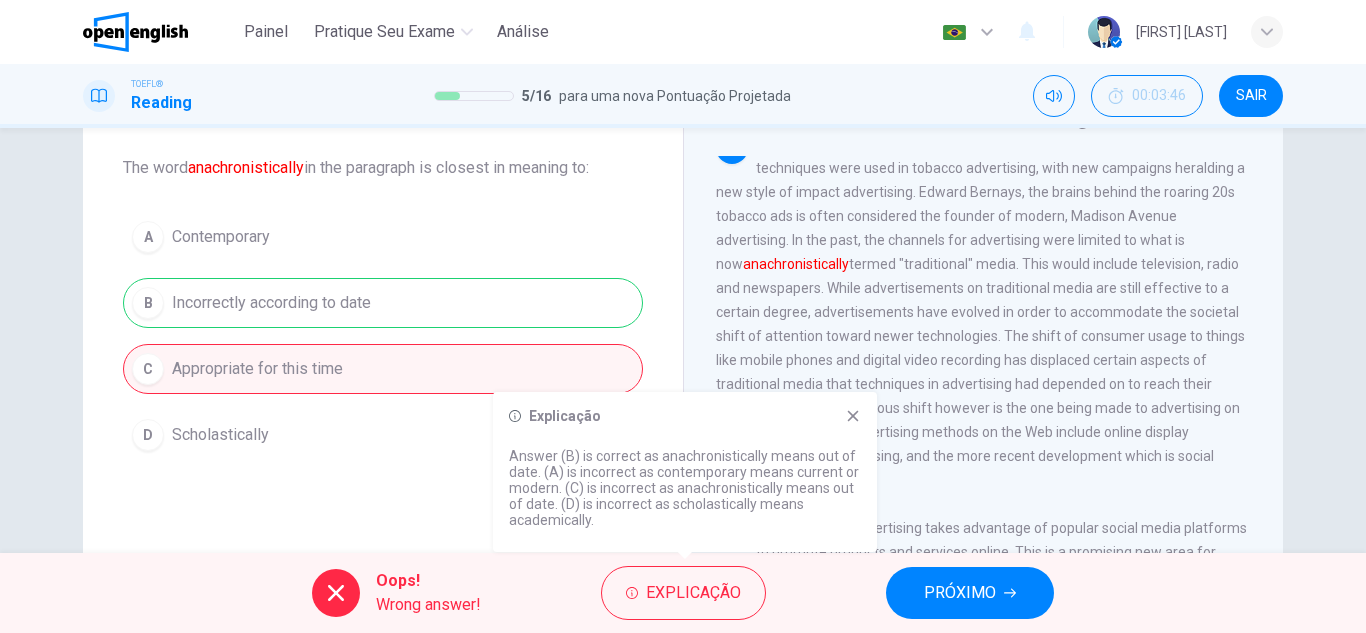 click on "PRÓXIMO" at bounding box center [960, 593] 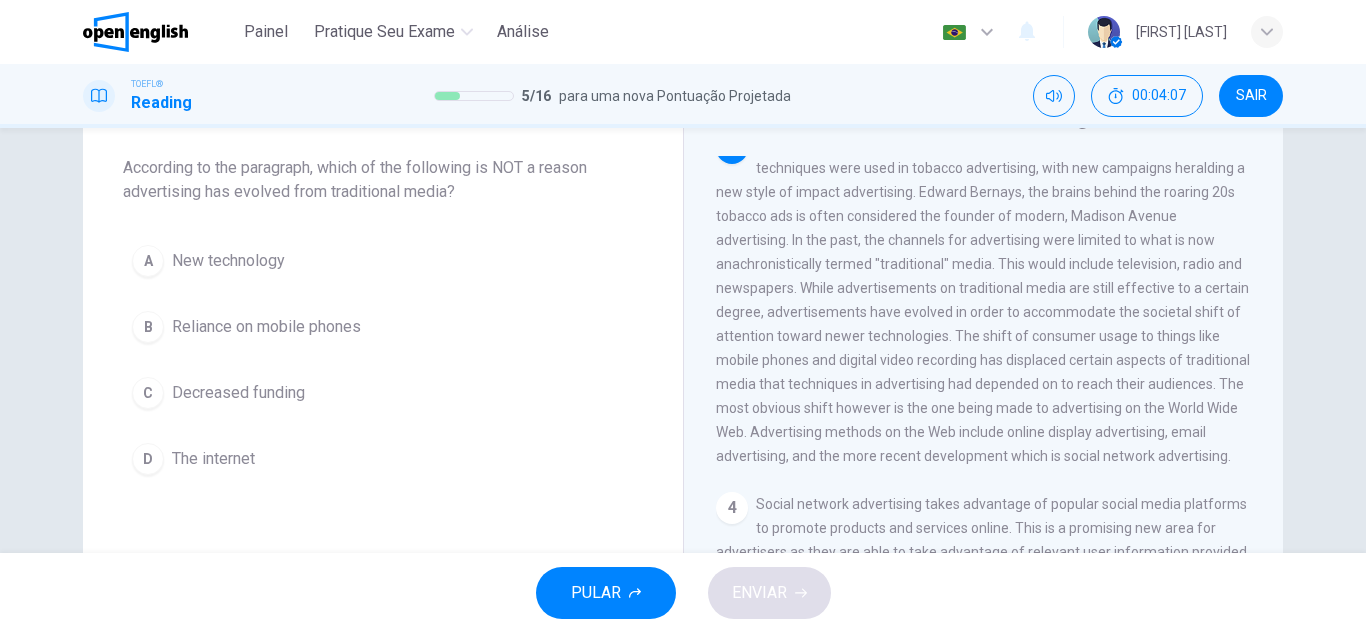 click on "Decreased funding" at bounding box center (228, 261) 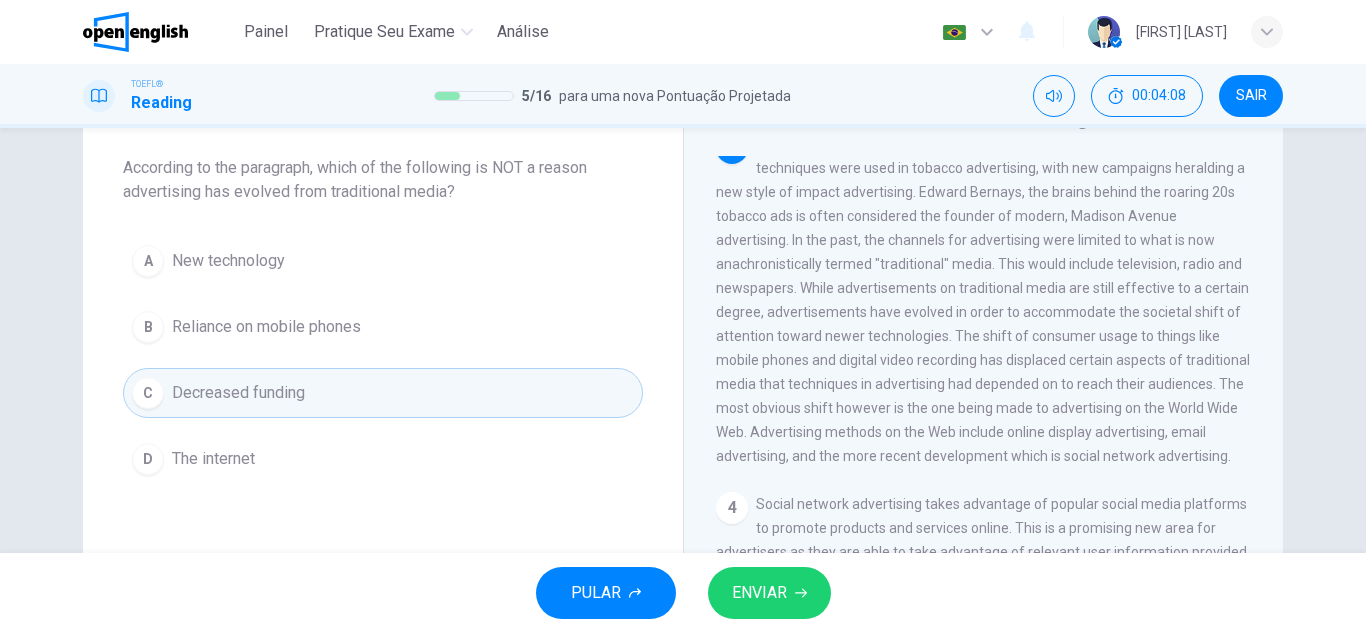 click on "ENVIAR" at bounding box center (759, 593) 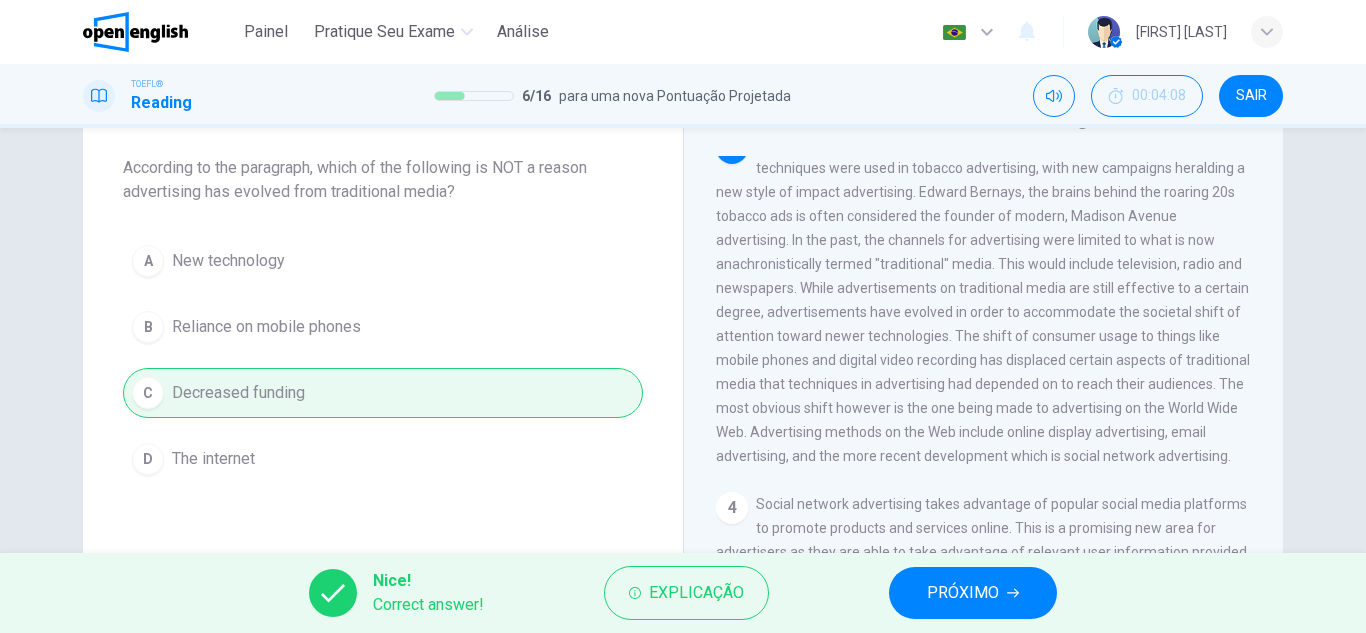 click on "PRÓXIMO" at bounding box center [963, 593] 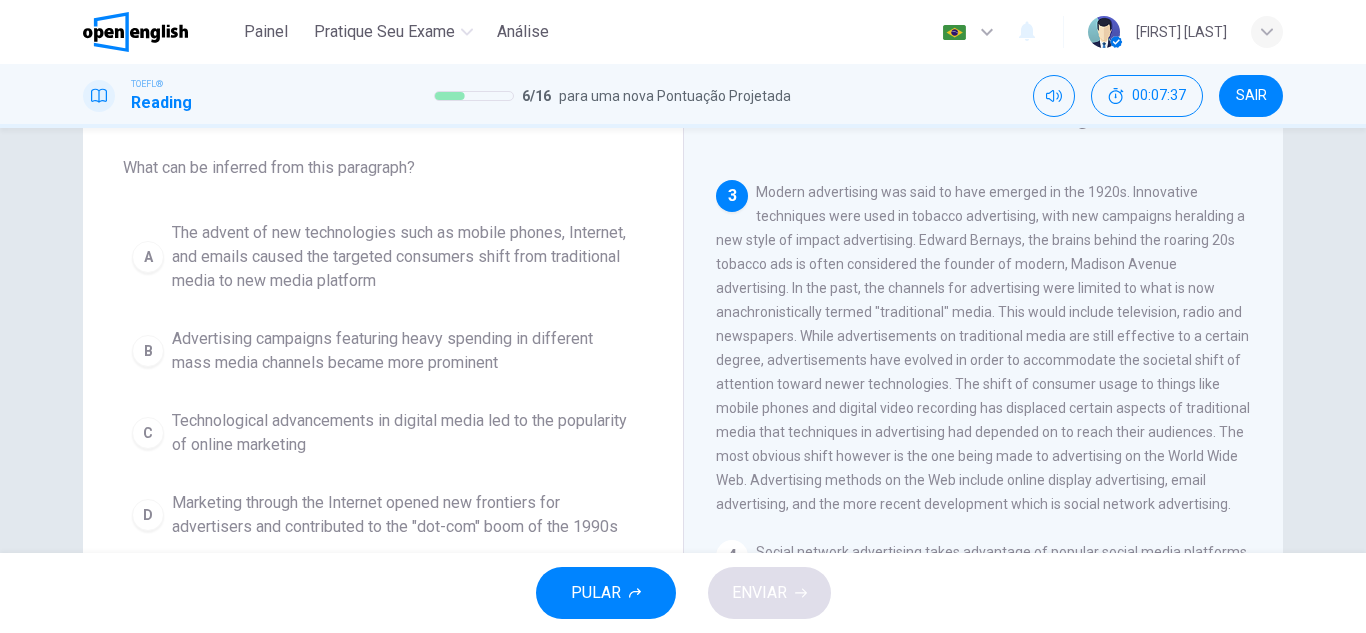 scroll, scrollTop: 700, scrollLeft: 0, axis: vertical 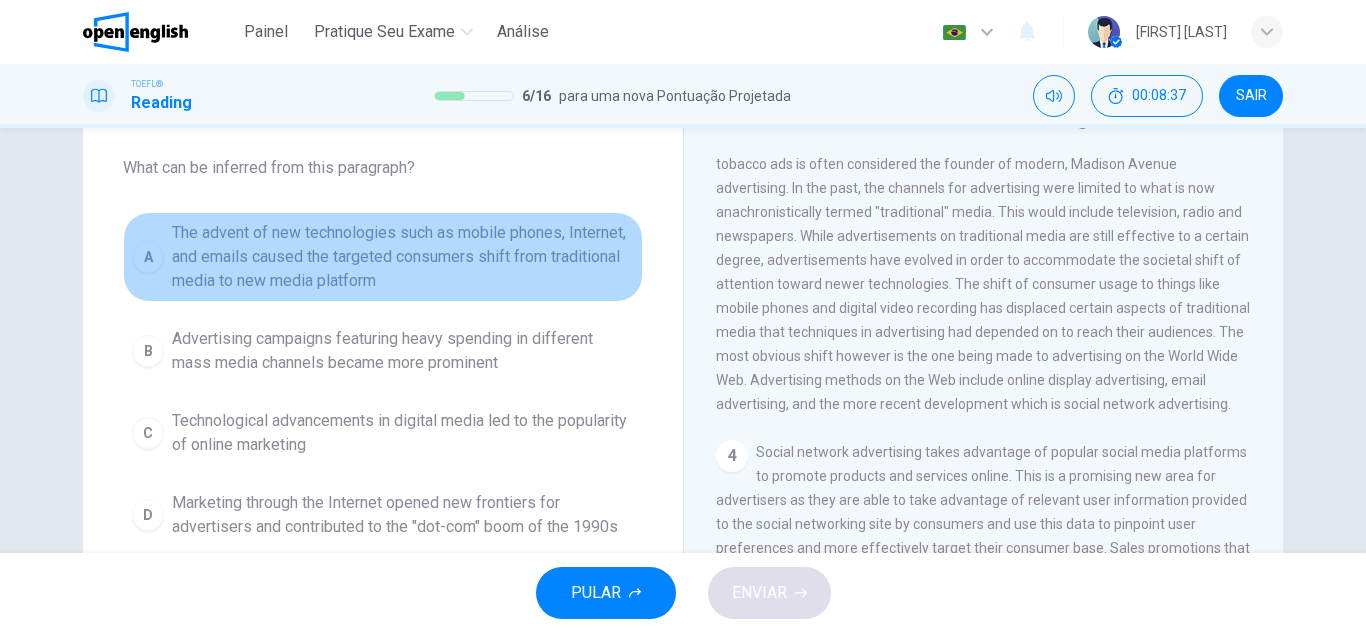 click on "A" at bounding box center [148, 257] 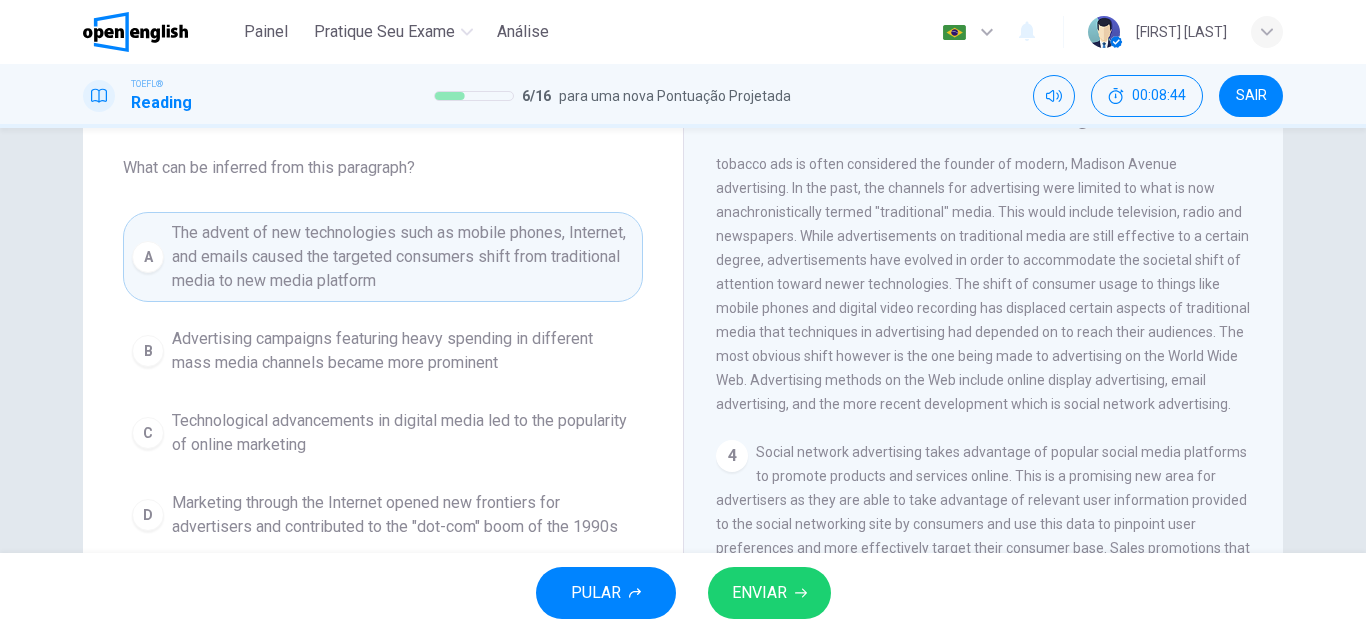 click on "ENVIAR" at bounding box center [769, 593] 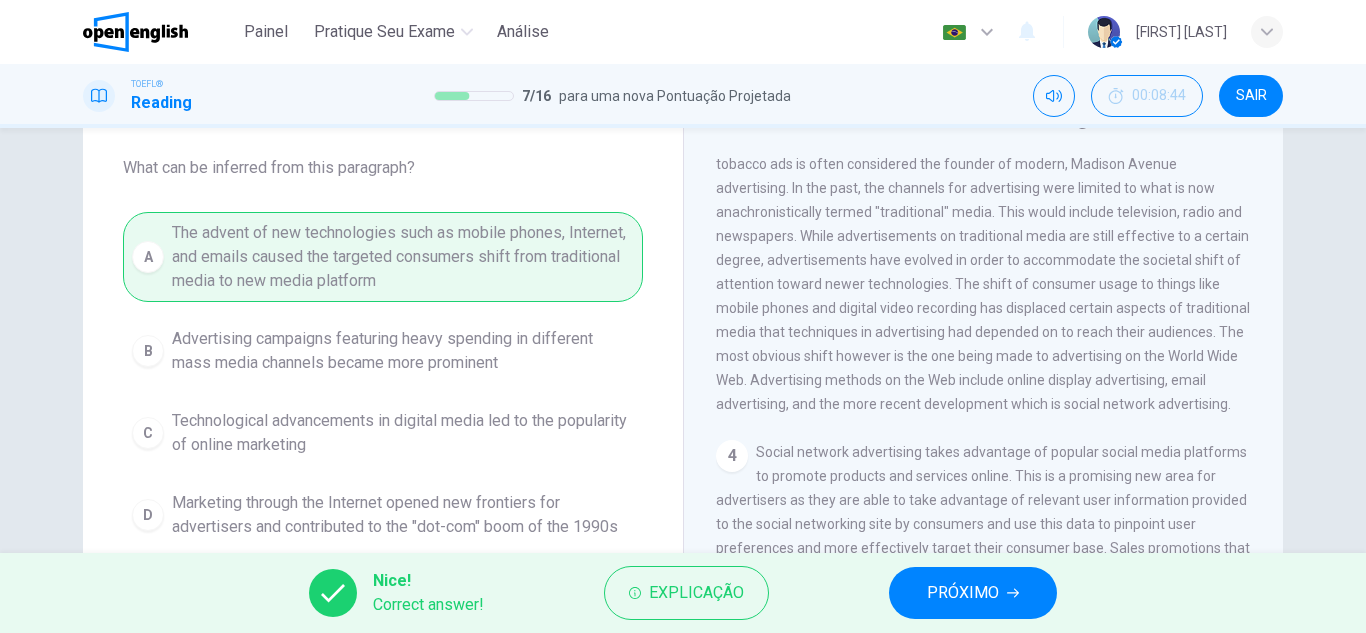 click on "PRÓXIMO" at bounding box center [963, 593] 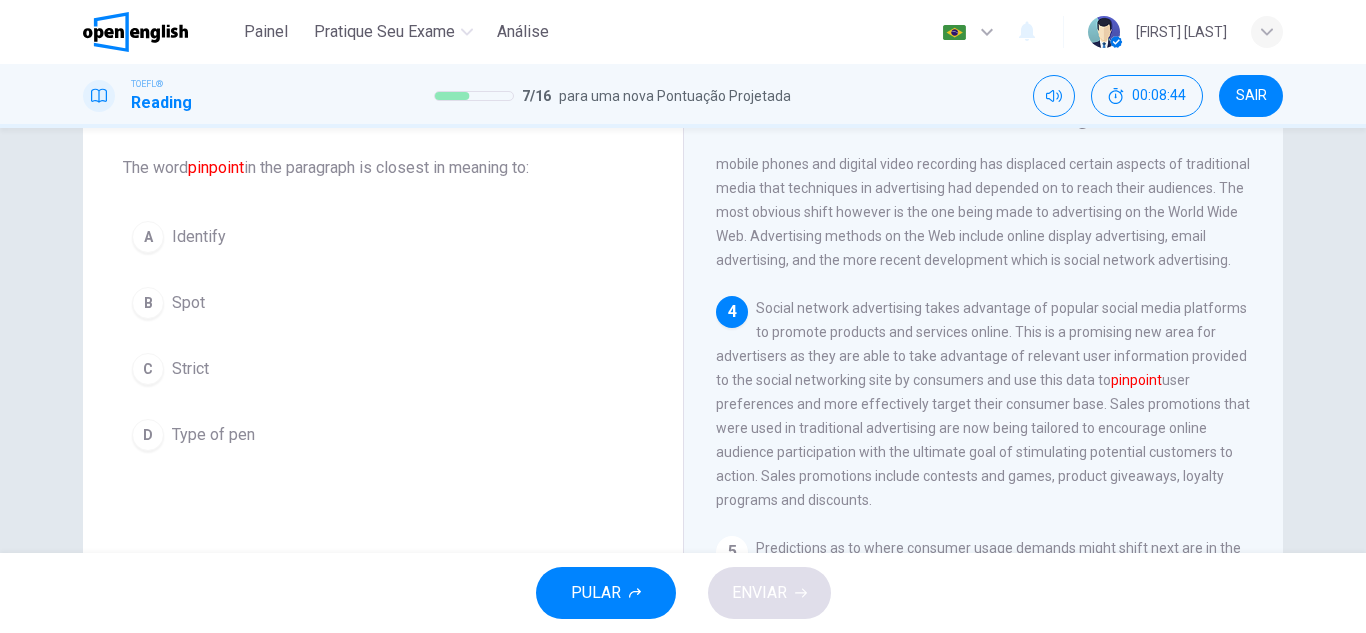 scroll, scrollTop: 897, scrollLeft: 0, axis: vertical 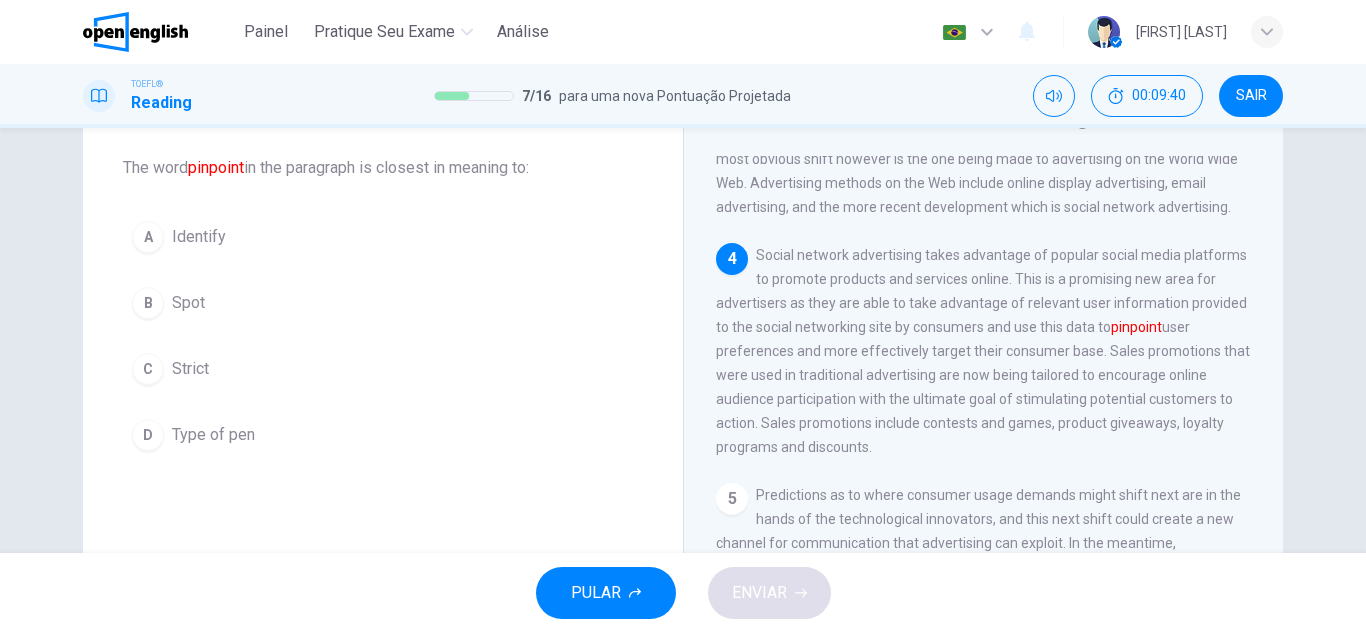 click on "A Identify" at bounding box center [383, 237] 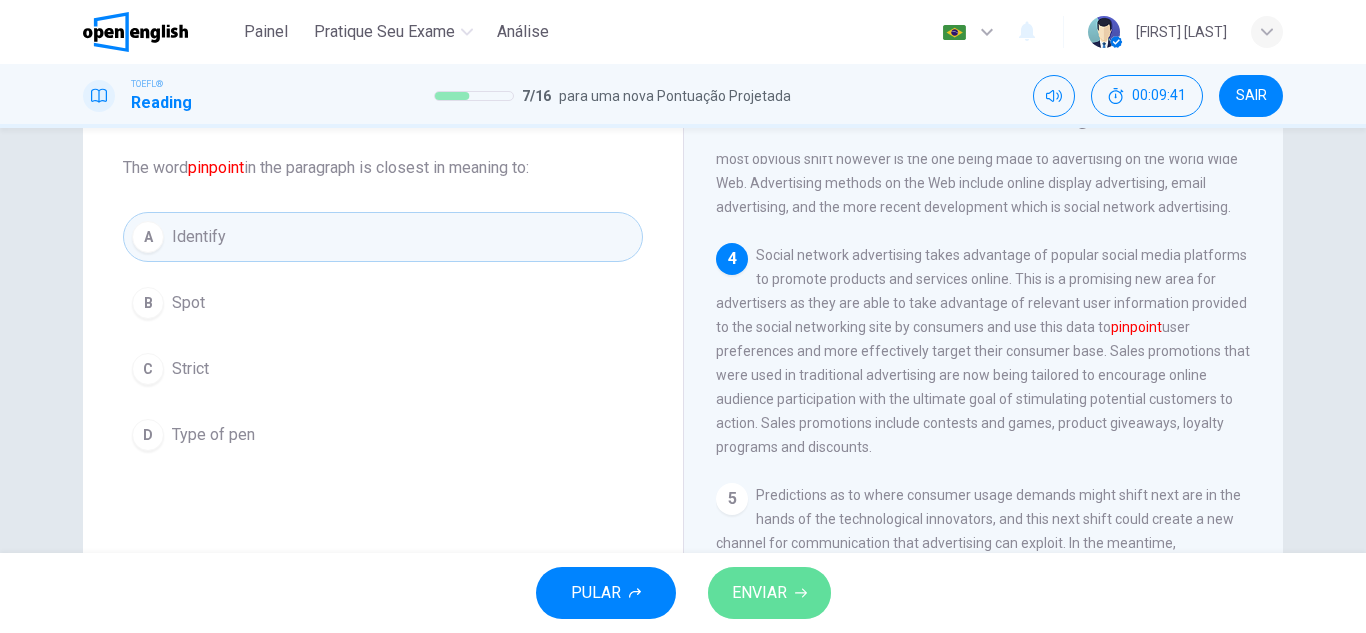 click on "ENVIAR" at bounding box center (759, 593) 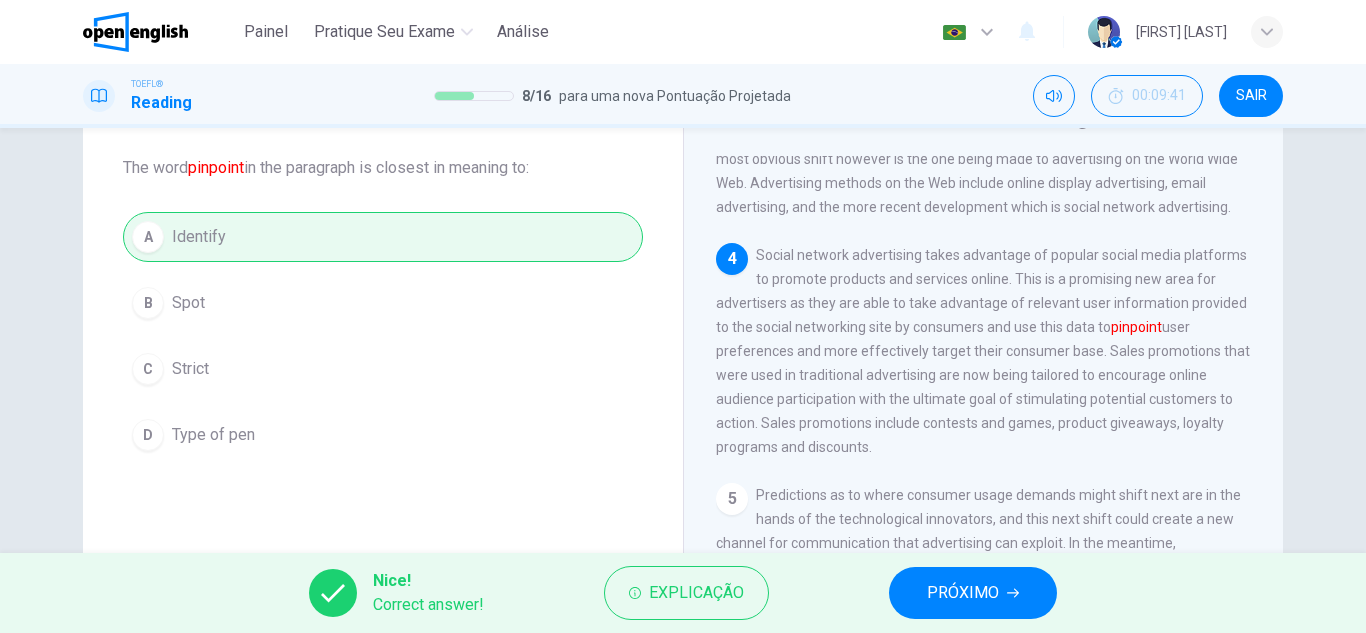 click on "PRÓXIMO" at bounding box center [973, 593] 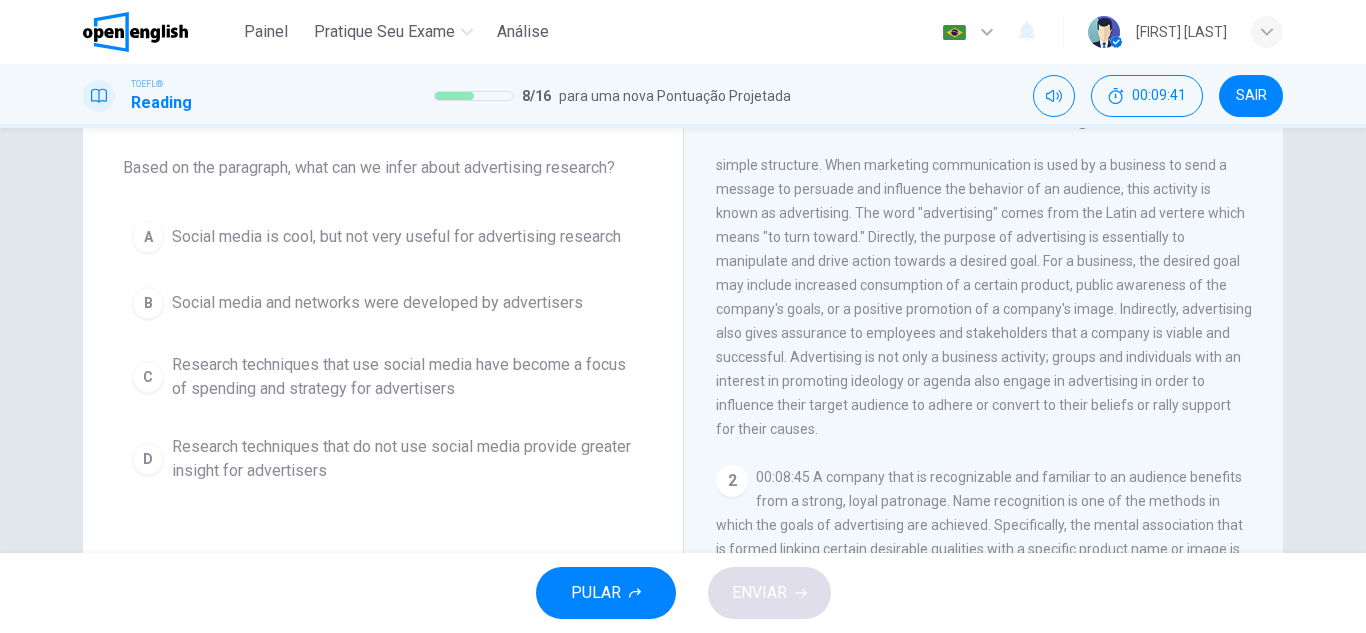 scroll, scrollTop: 0, scrollLeft: 0, axis: both 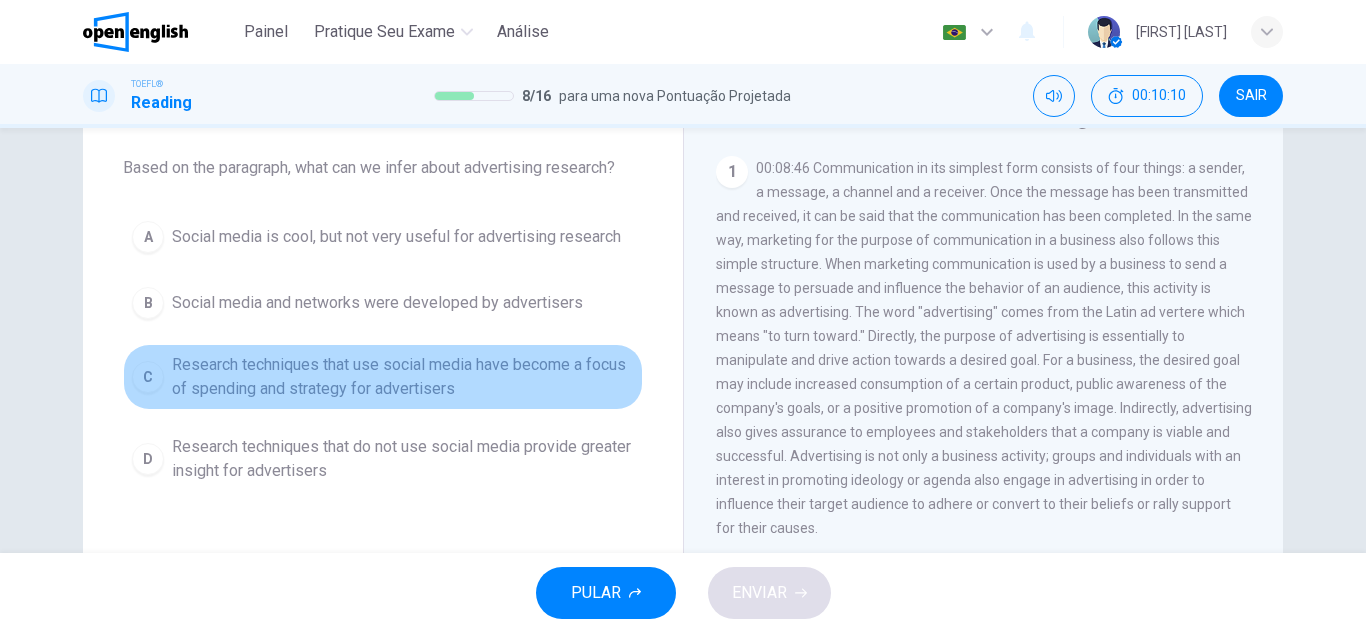 click on "Research techniques that use social media have become a focus of spending and strategy for advertisers" at bounding box center (396, 237) 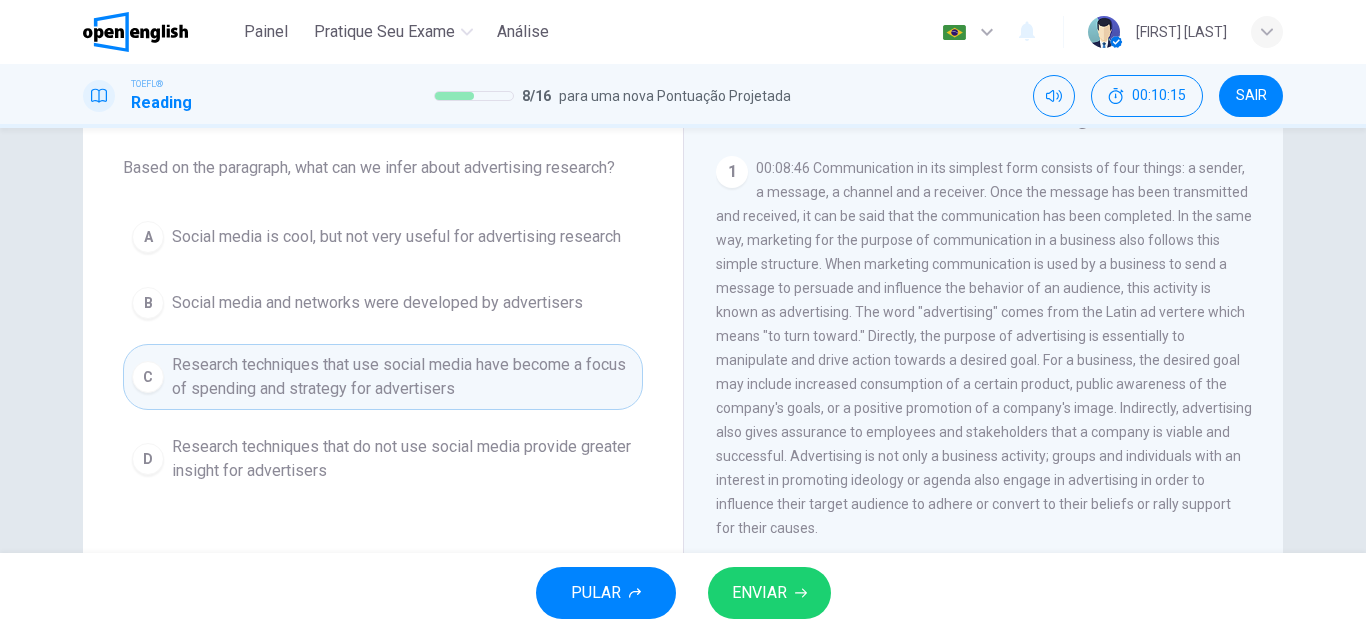 click on "ENVIAR" at bounding box center (759, 593) 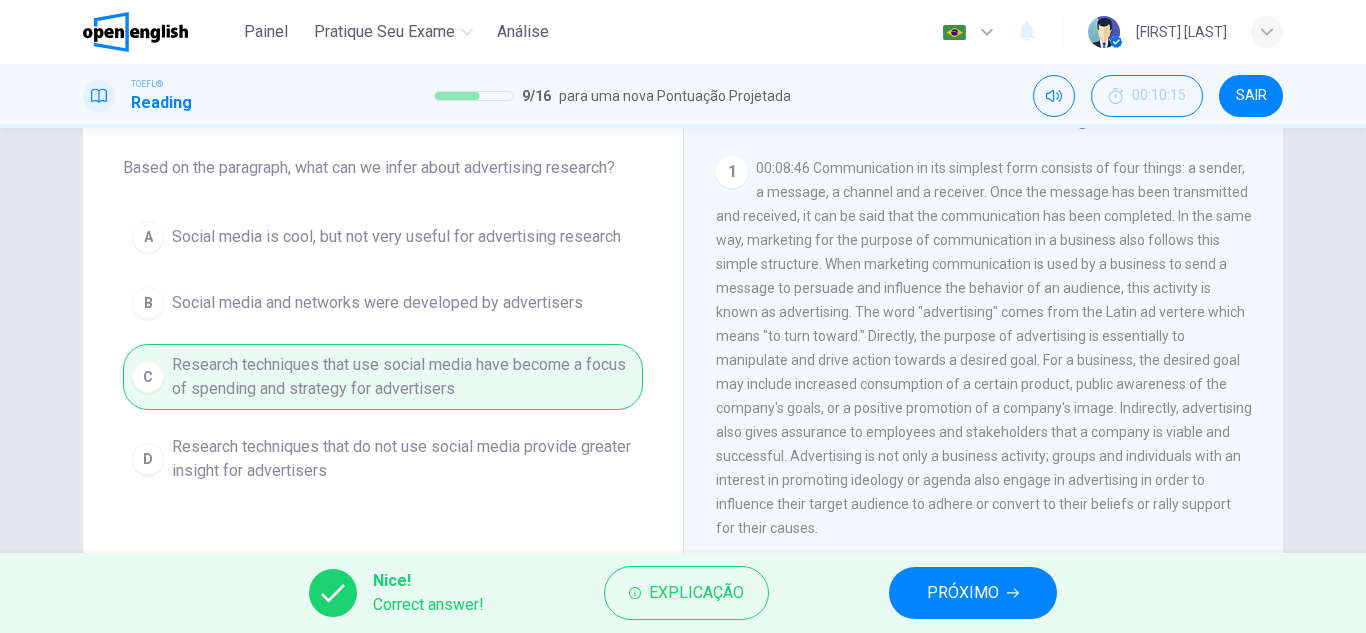 click on "PRÓXIMO" at bounding box center (973, 593) 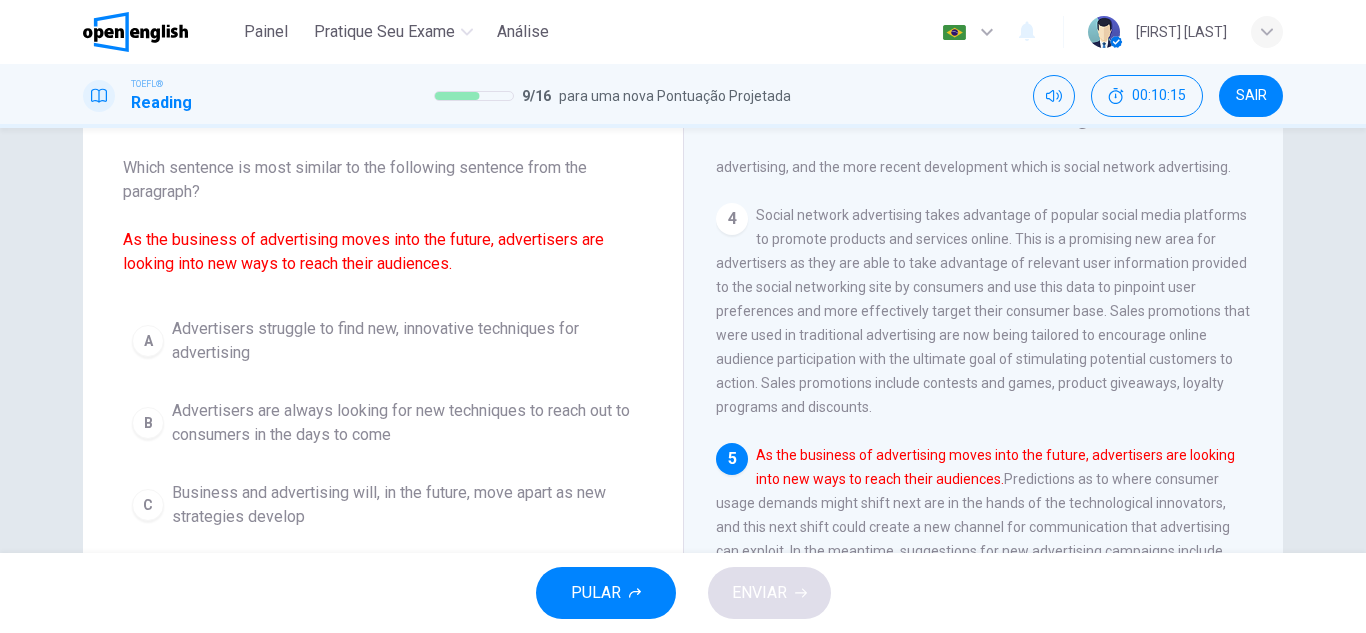 scroll, scrollTop: 1020, scrollLeft: 0, axis: vertical 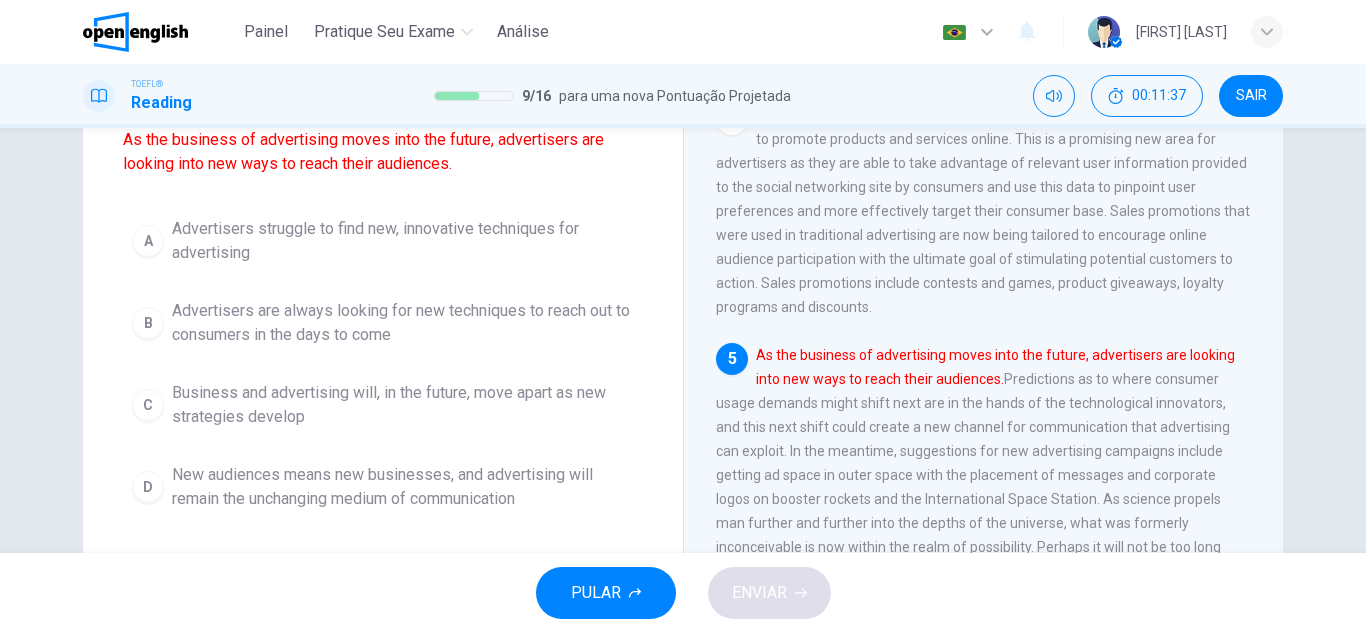 click on "Advertisers are always looking for new techniques to reach out to consumers in the days to come" at bounding box center [403, 241] 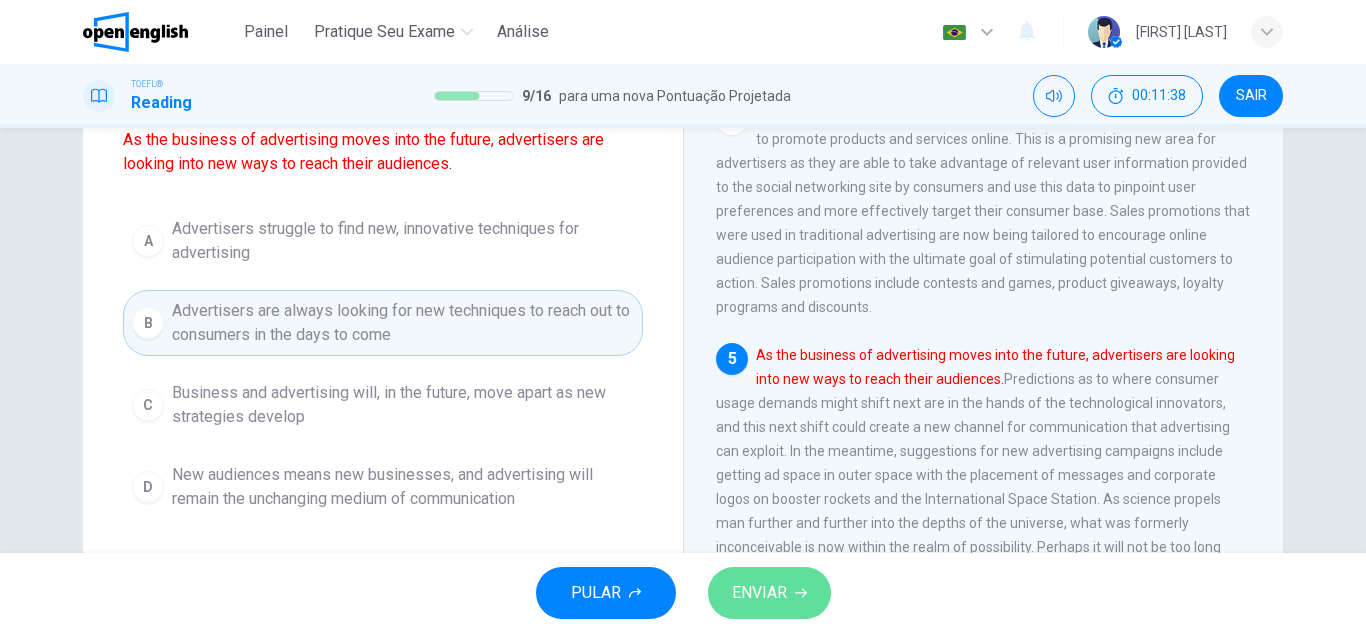 click on "ENVIAR" at bounding box center (759, 593) 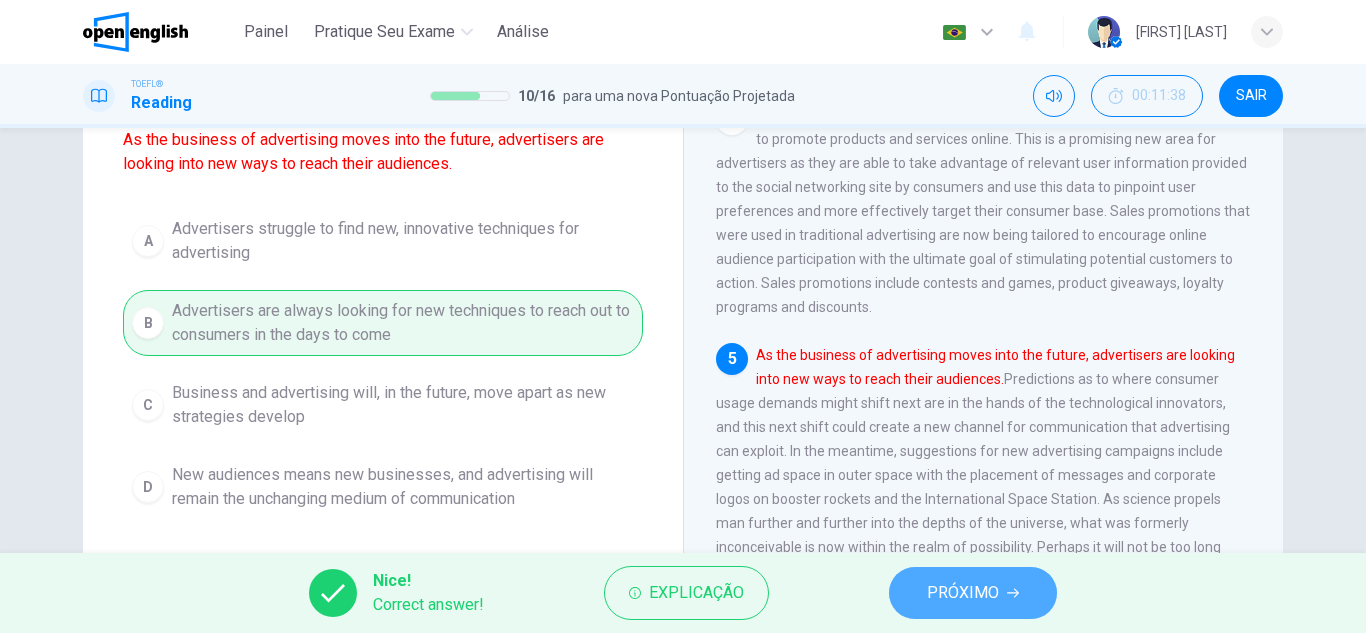 click on "PRÓXIMO" at bounding box center [963, 593] 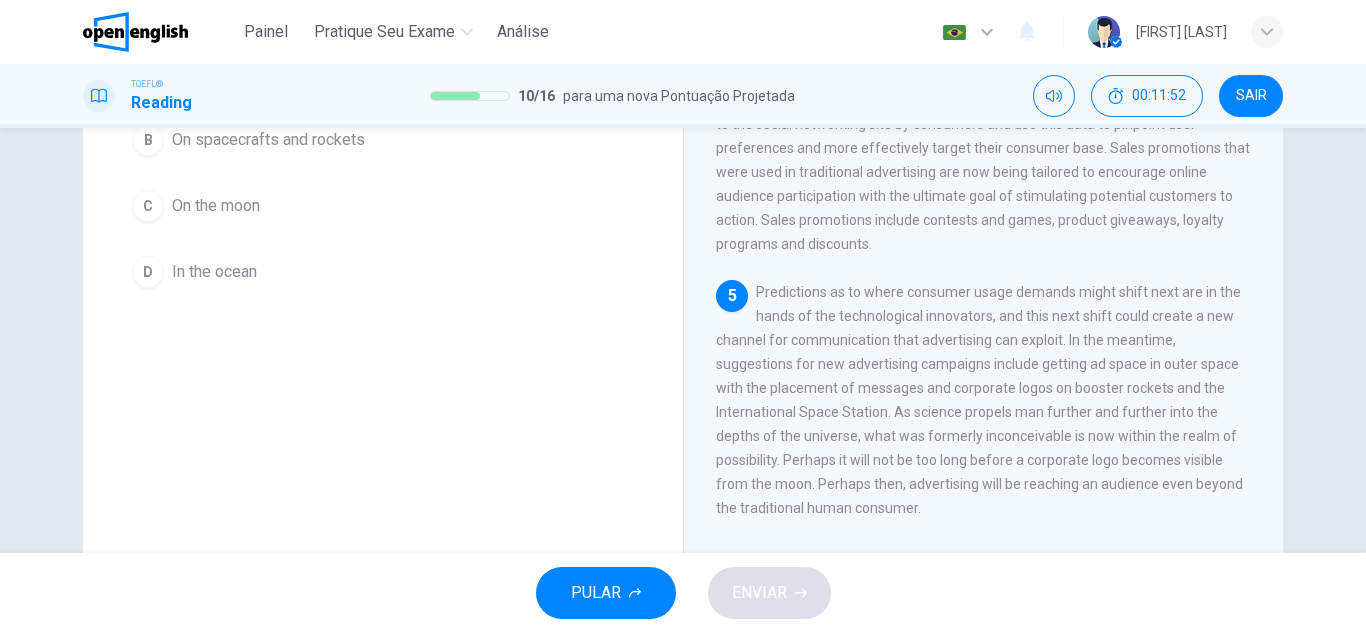 scroll, scrollTop: 350, scrollLeft: 0, axis: vertical 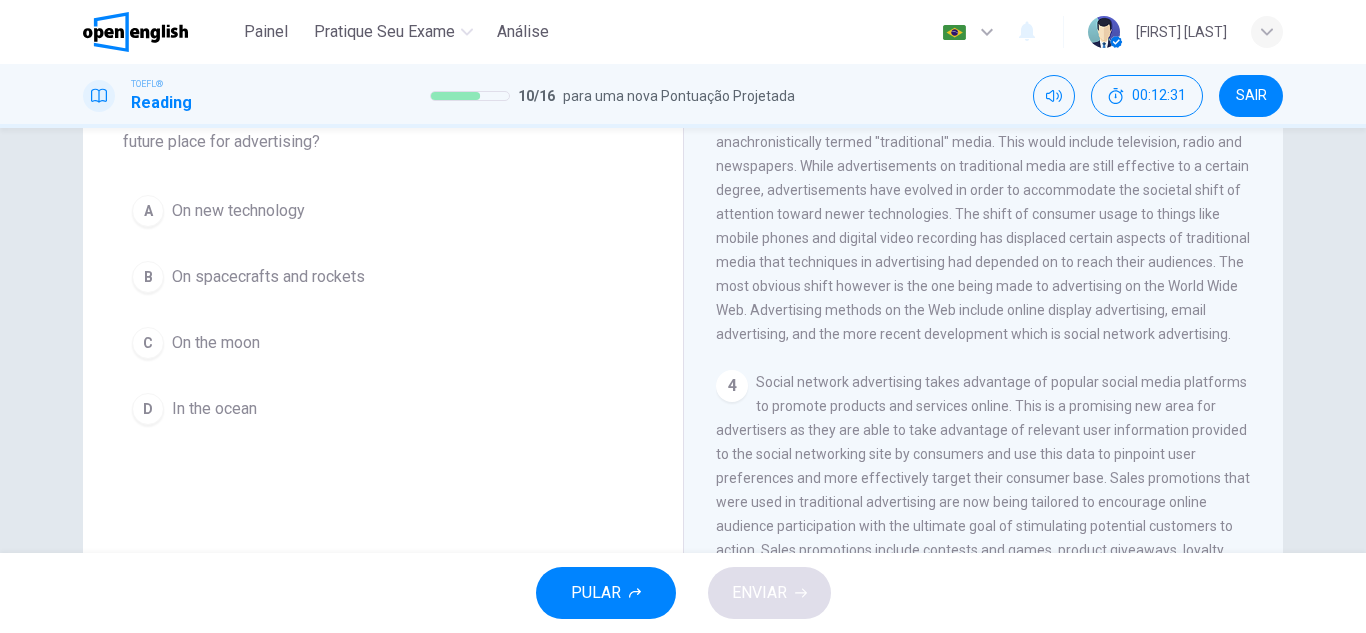 click on "In the ocean" at bounding box center [238, 211] 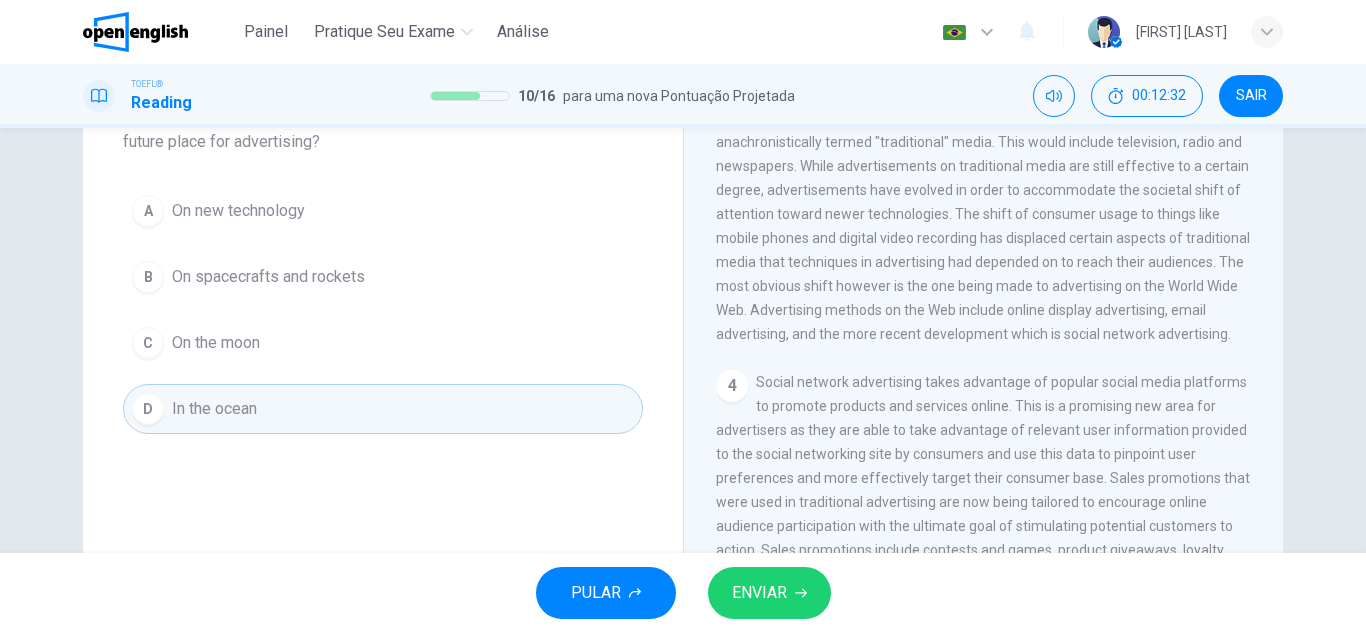 click on "ENVIAR" at bounding box center (759, 593) 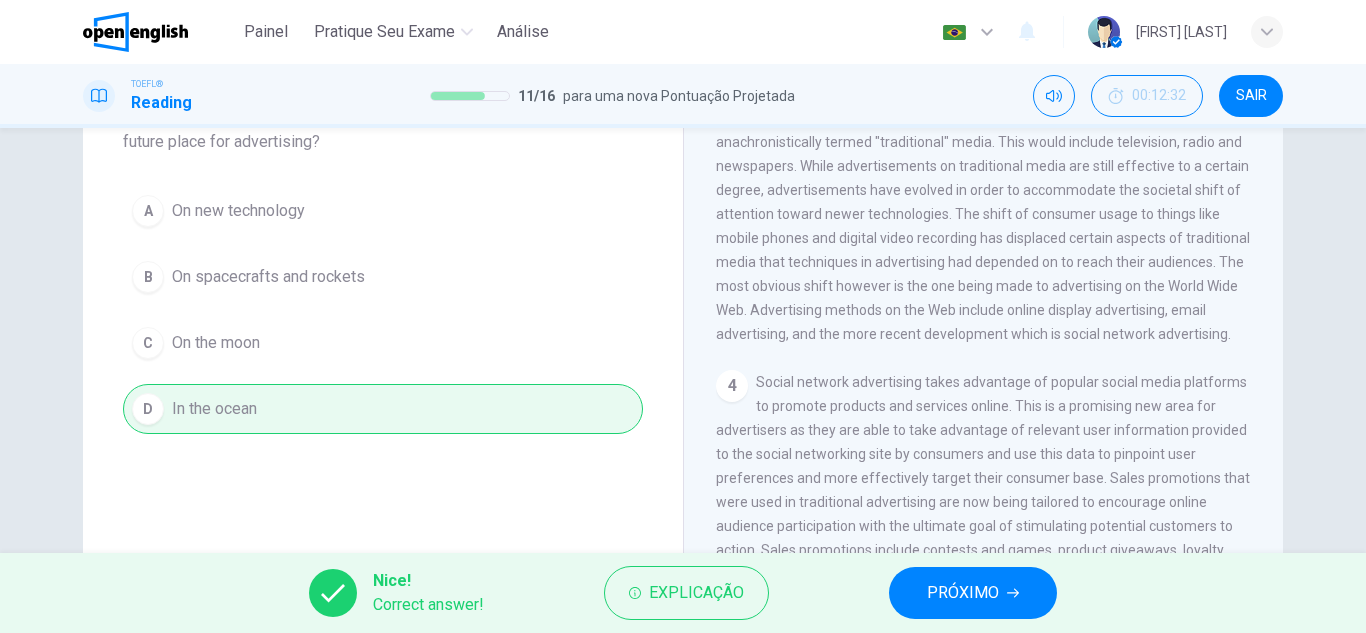 click on "PRÓXIMO" at bounding box center [973, 593] 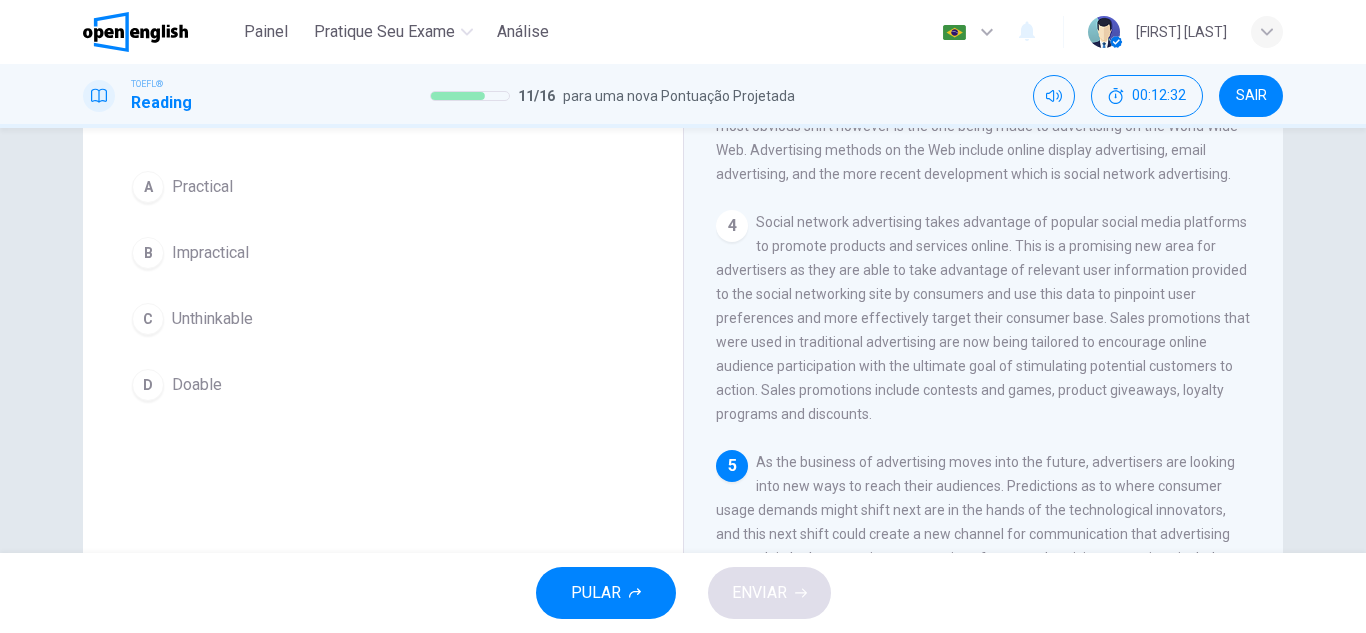 scroll, scrollTop: 1020, scrollLeft: 0, axis: vertical 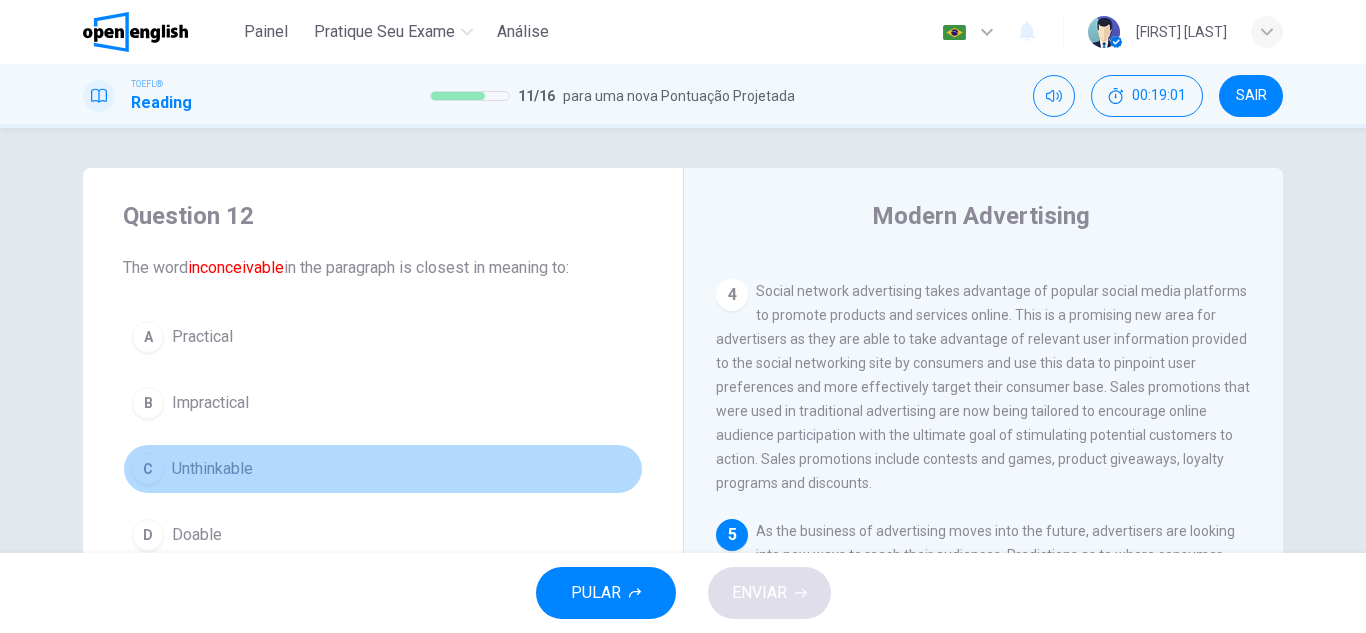 click on "Unthinkable" at bounding box center (202, 337) 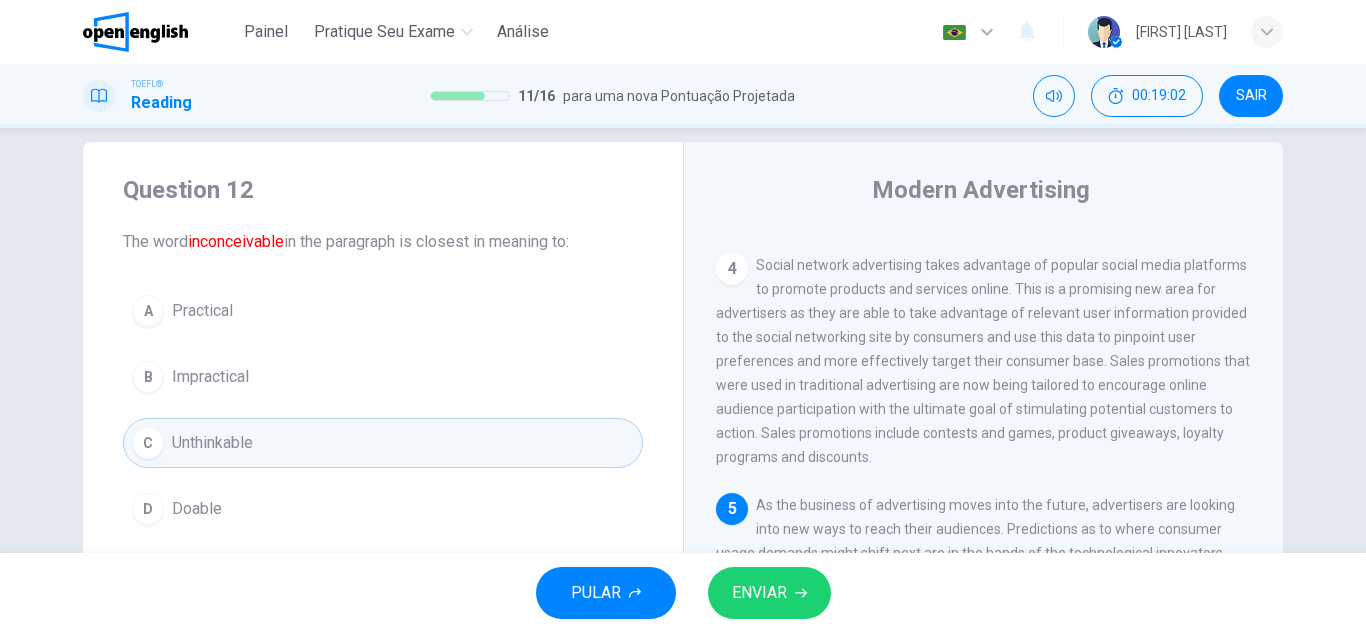 scroll, scrollTop: 100, scrollLeft: 0, axis: vertical 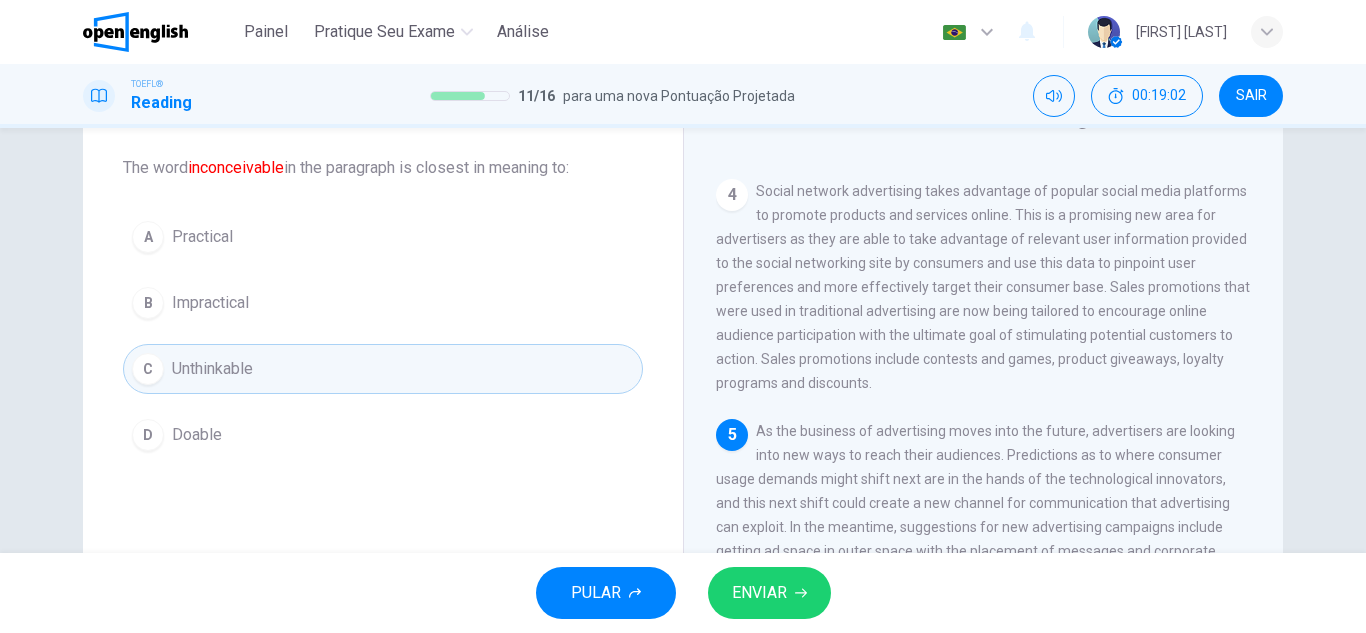 click on "ENVIAR" at bounding box center [769, 593] 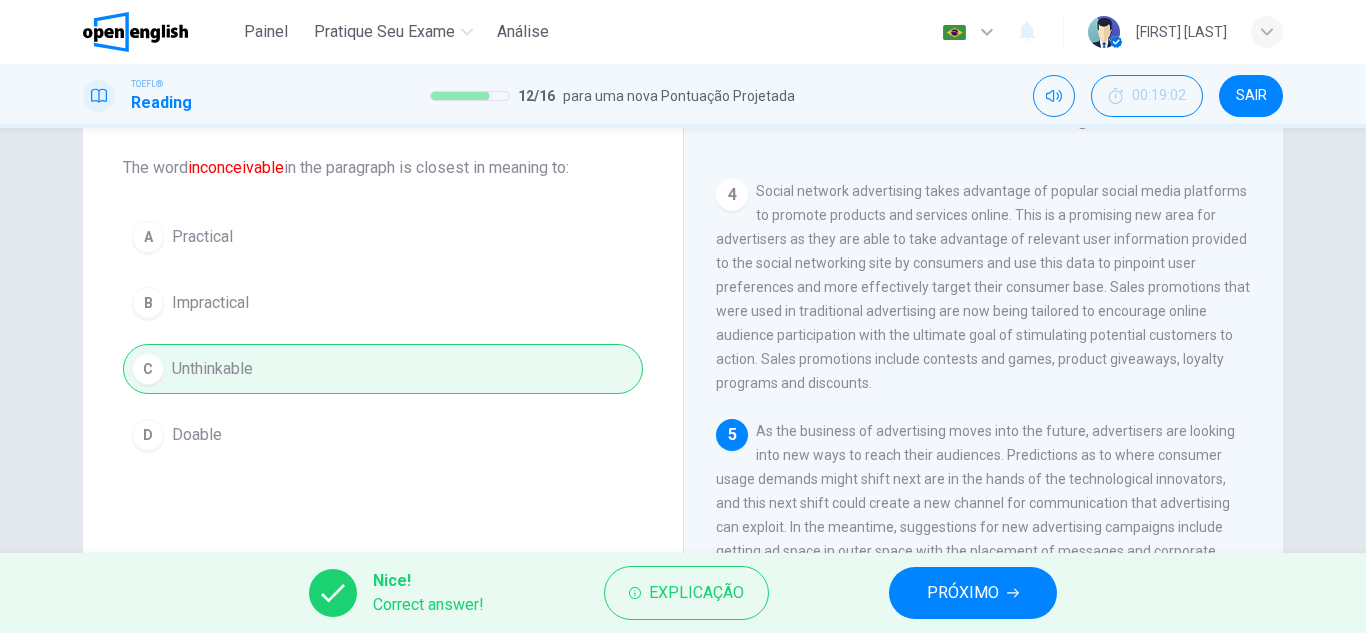 click on "PRÓXIMO" at bounding box center [963, 593] 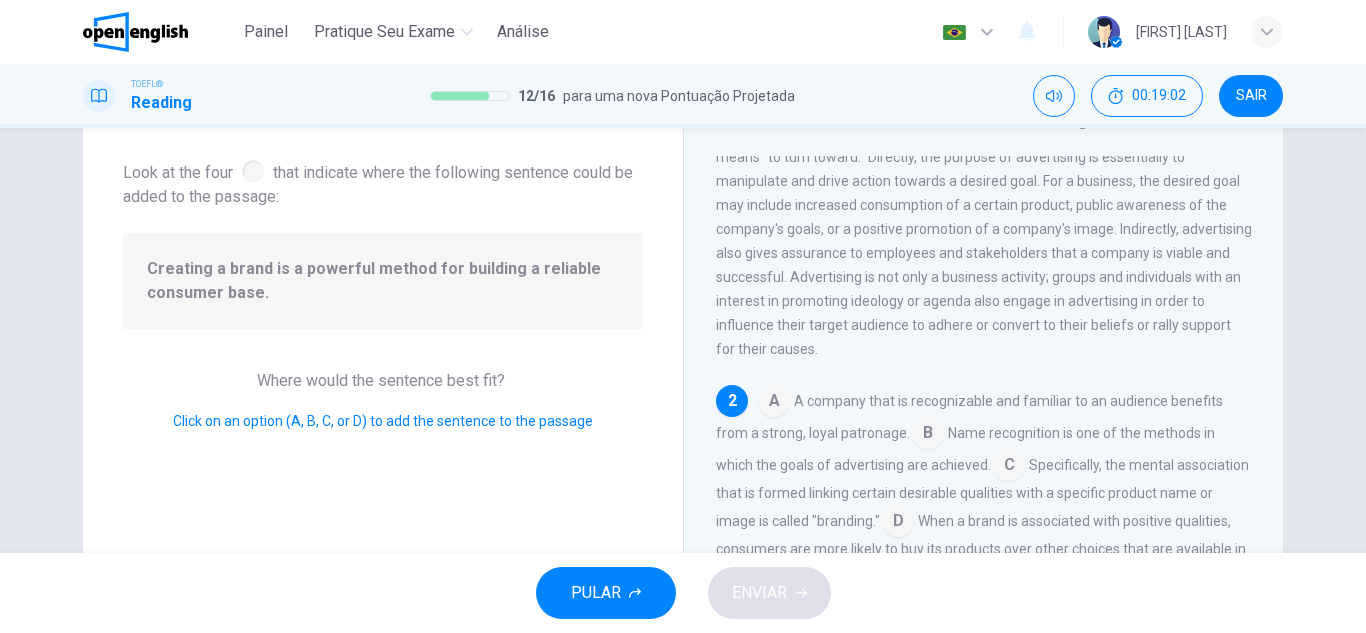scroll, scrollTop: 249, scrollLeft: 0, axis: vertical 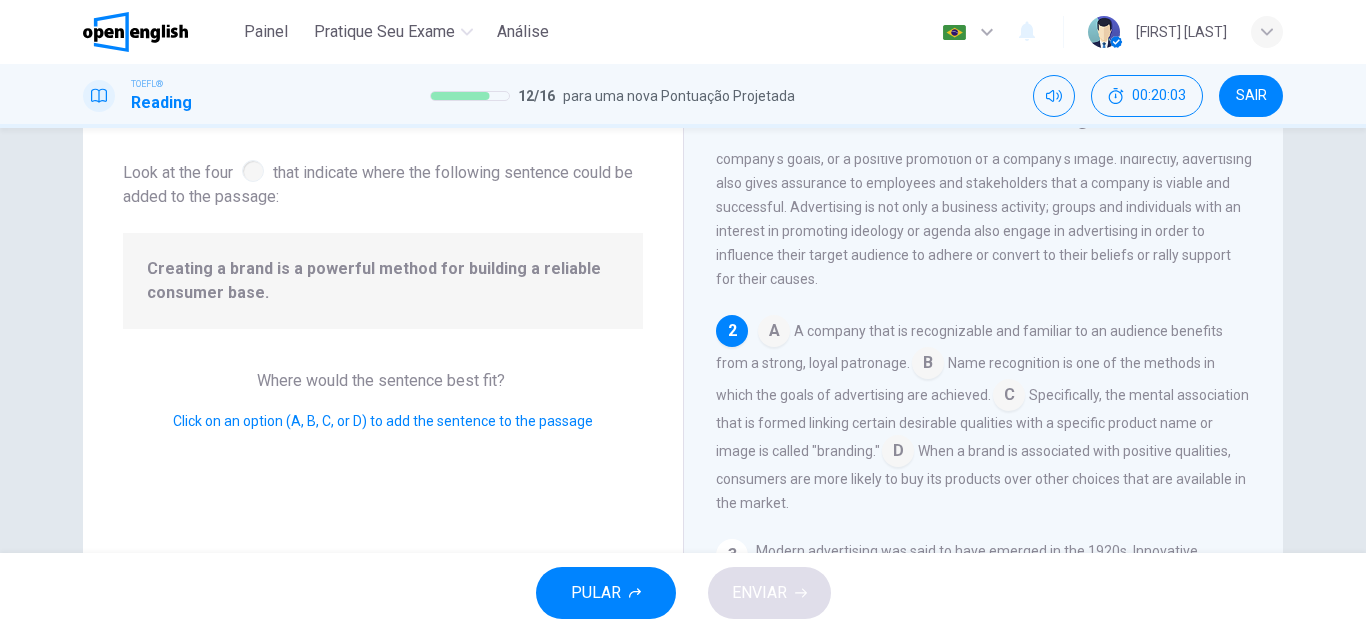 click at bounding box center [774, 333] 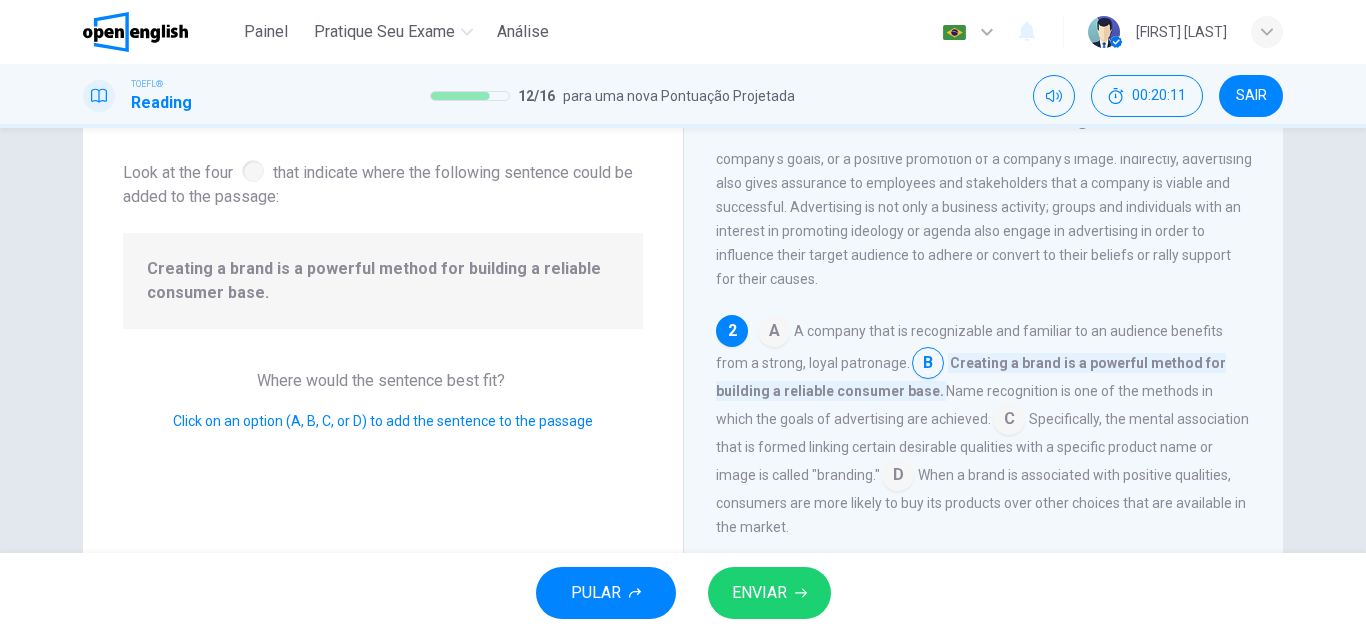 click on "ENVIAR" at bounding box center (769, 593) 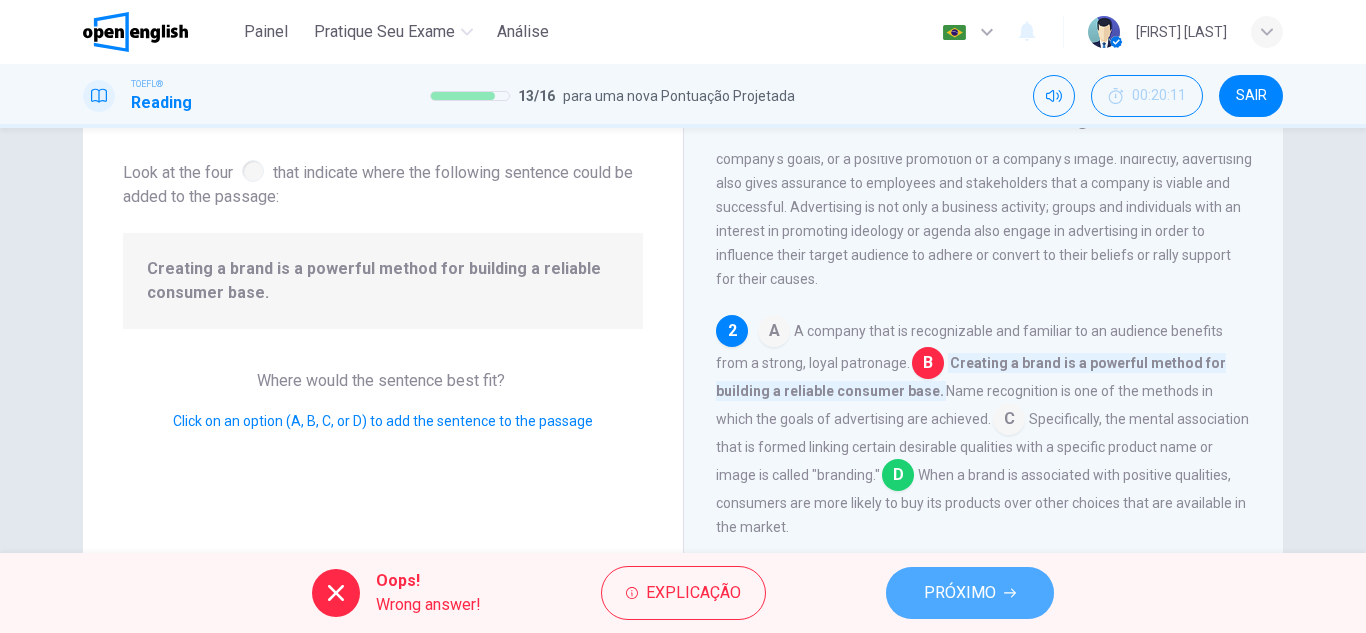 click on "PRÓXIMO" at bounding box center (960, 593) 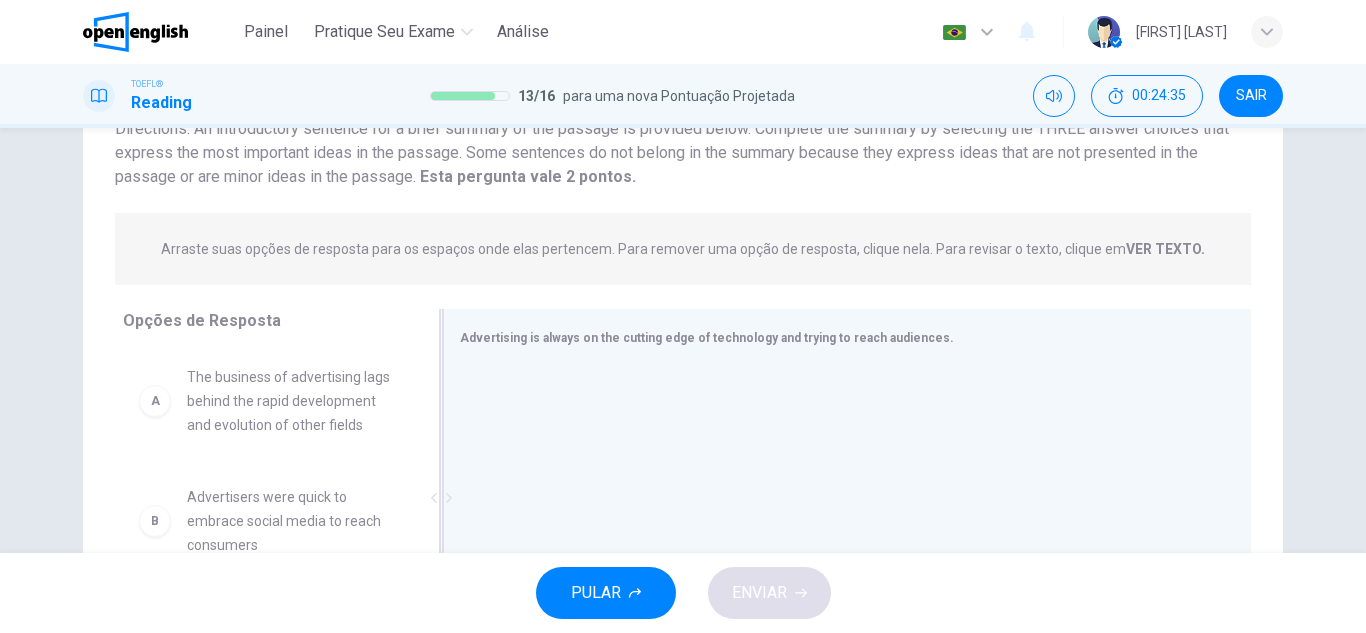 scroll, scrollTop: 150, scrollLeft: 0, axis: vertical 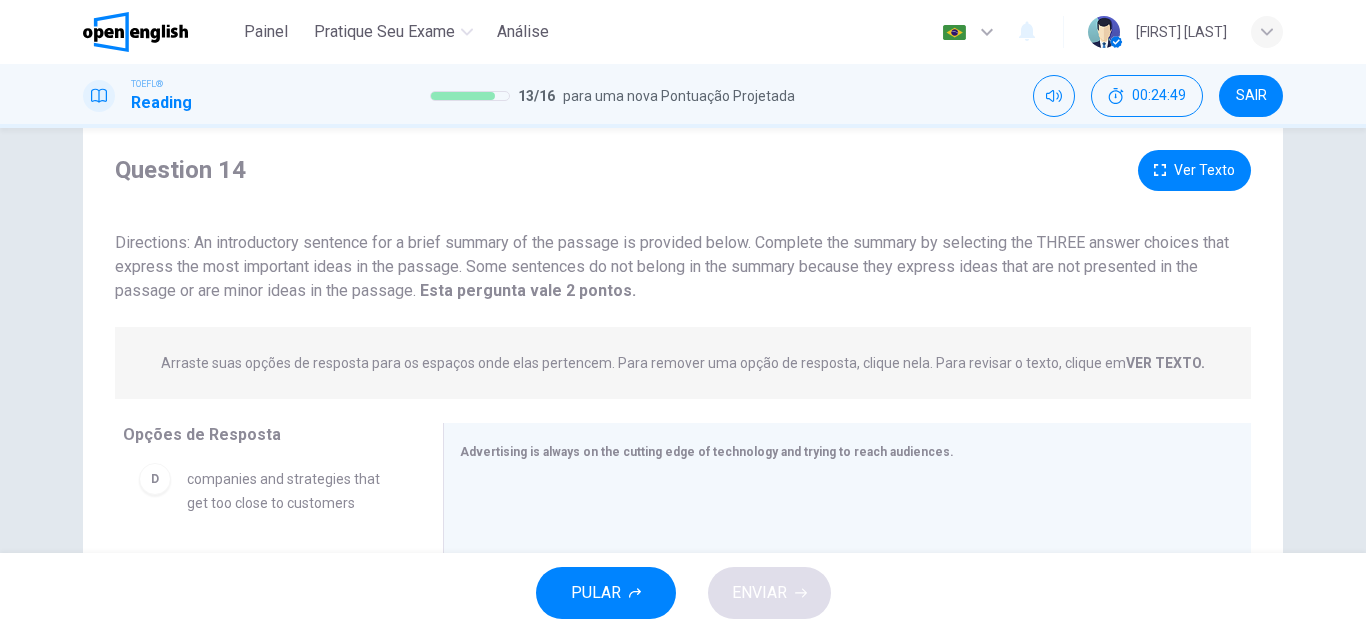 click on "Ver Texto" at bounding box center (1194, 170) 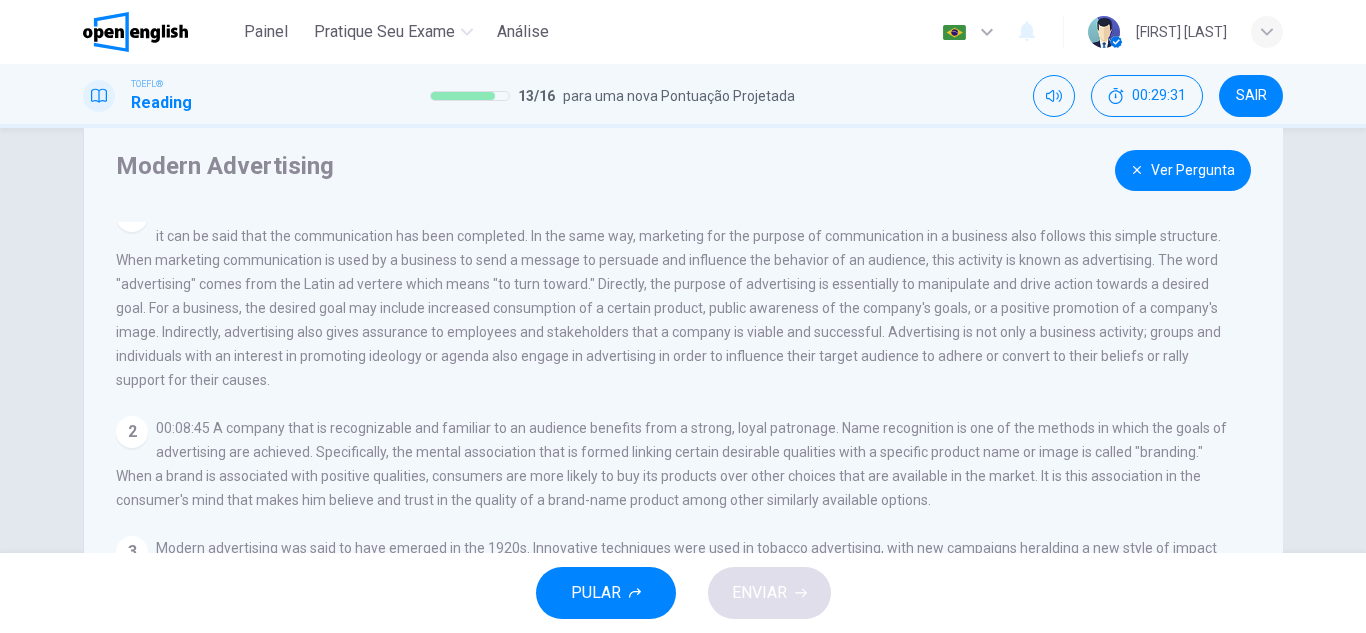 scroll, scrollTop: 0, scrollLeft: 0, axis: both 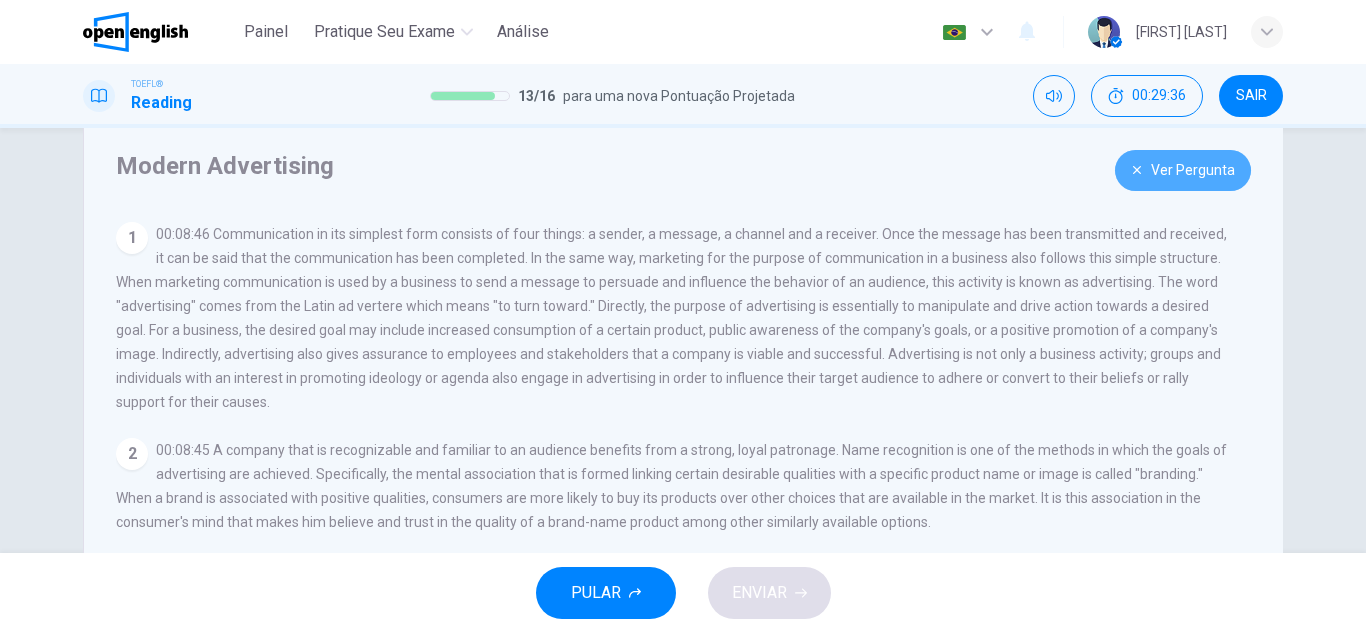 click at bounding box center [1137, 170] 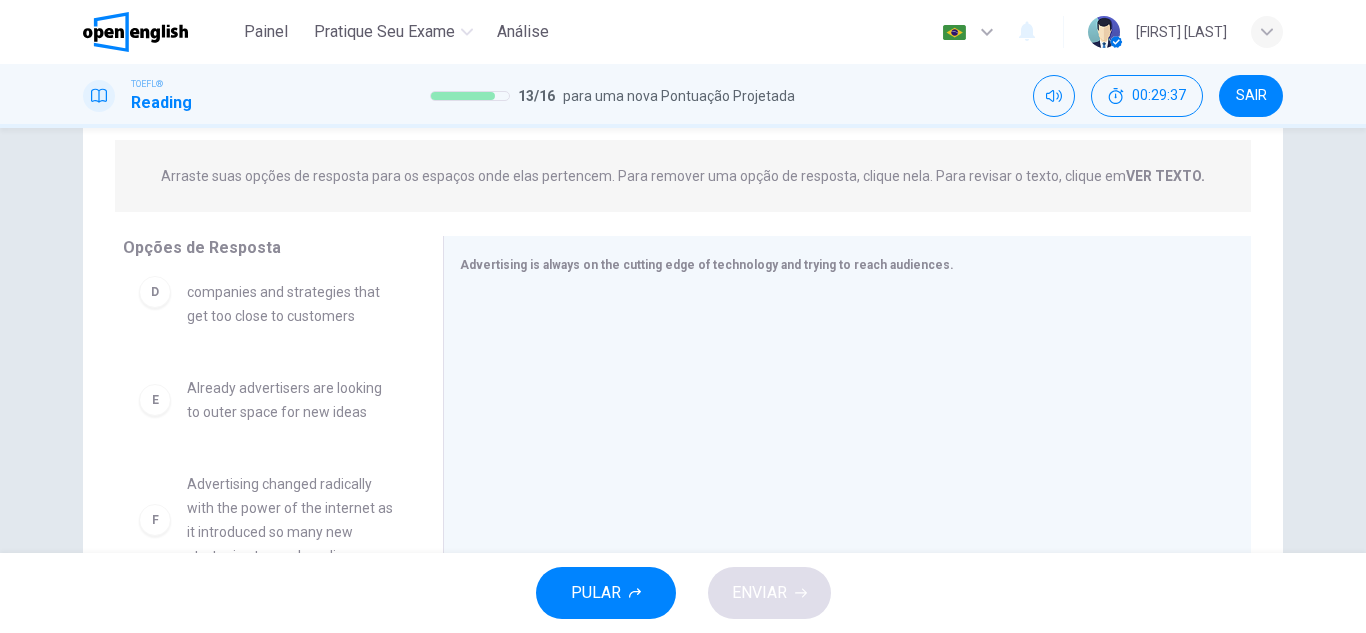 scroll, scrollTop: 250, scrollLeft: 0, axis: vertical 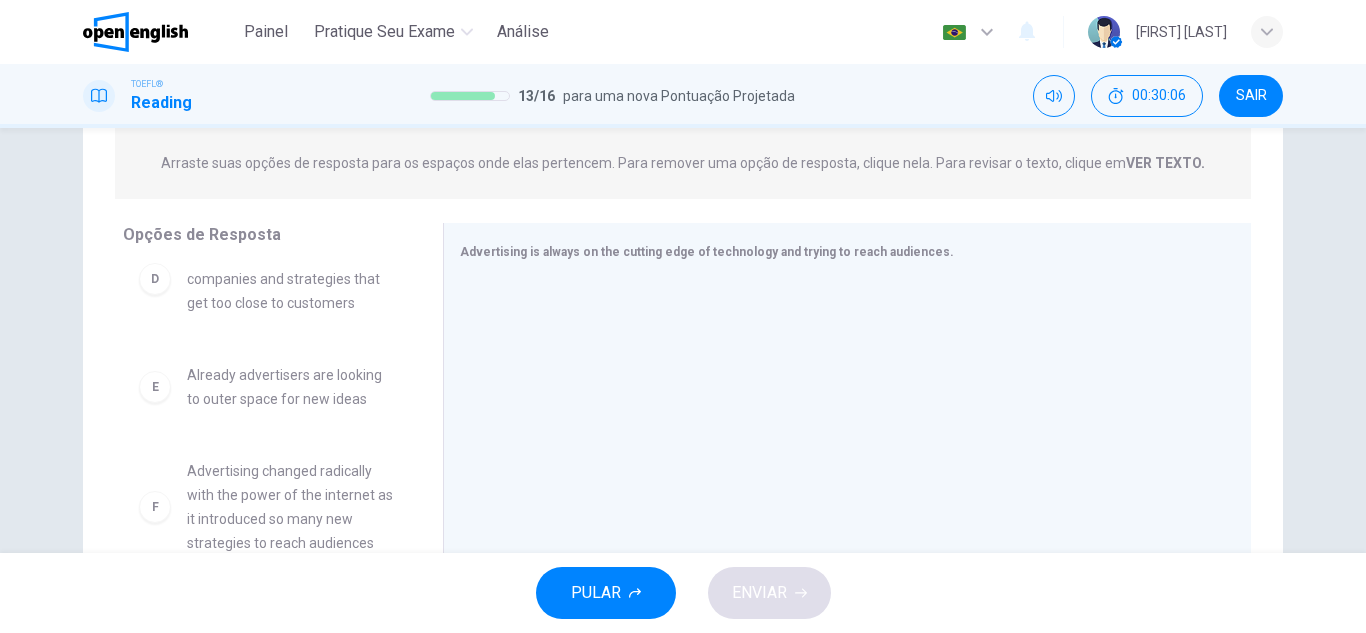 click on "PULAR" at bounding box center (596, 593) 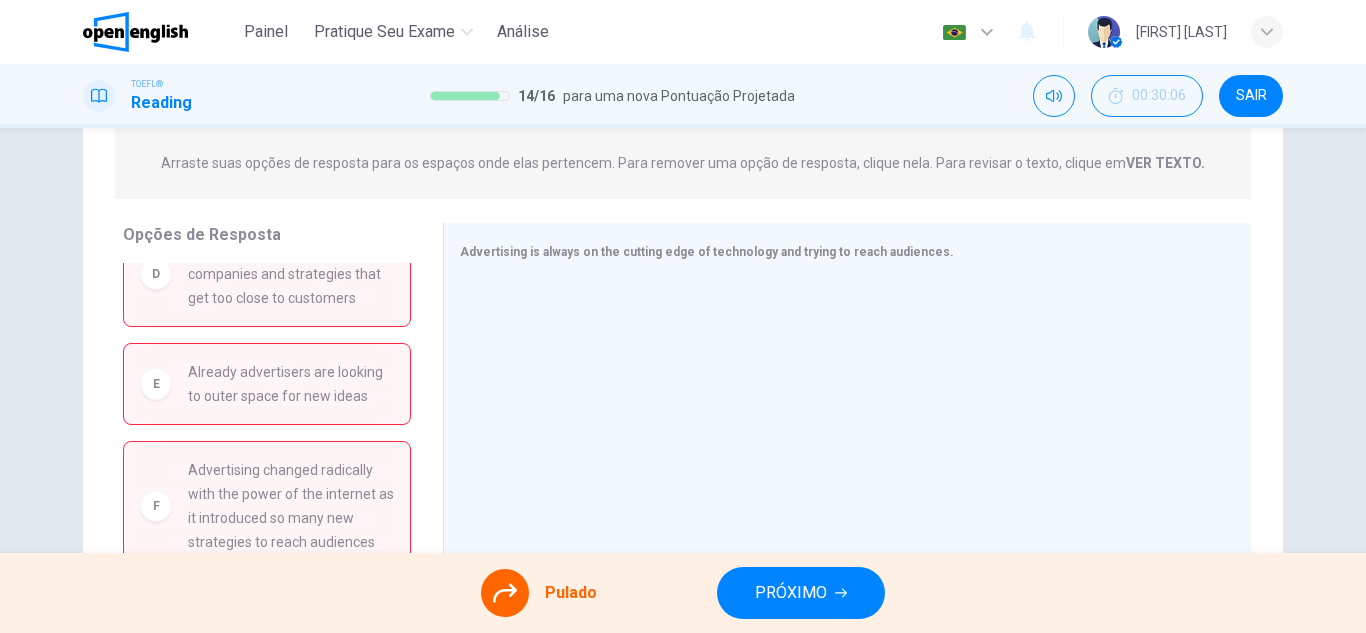 scroll, scrollTop: 432, scrollLeft: 0, axis: vertical 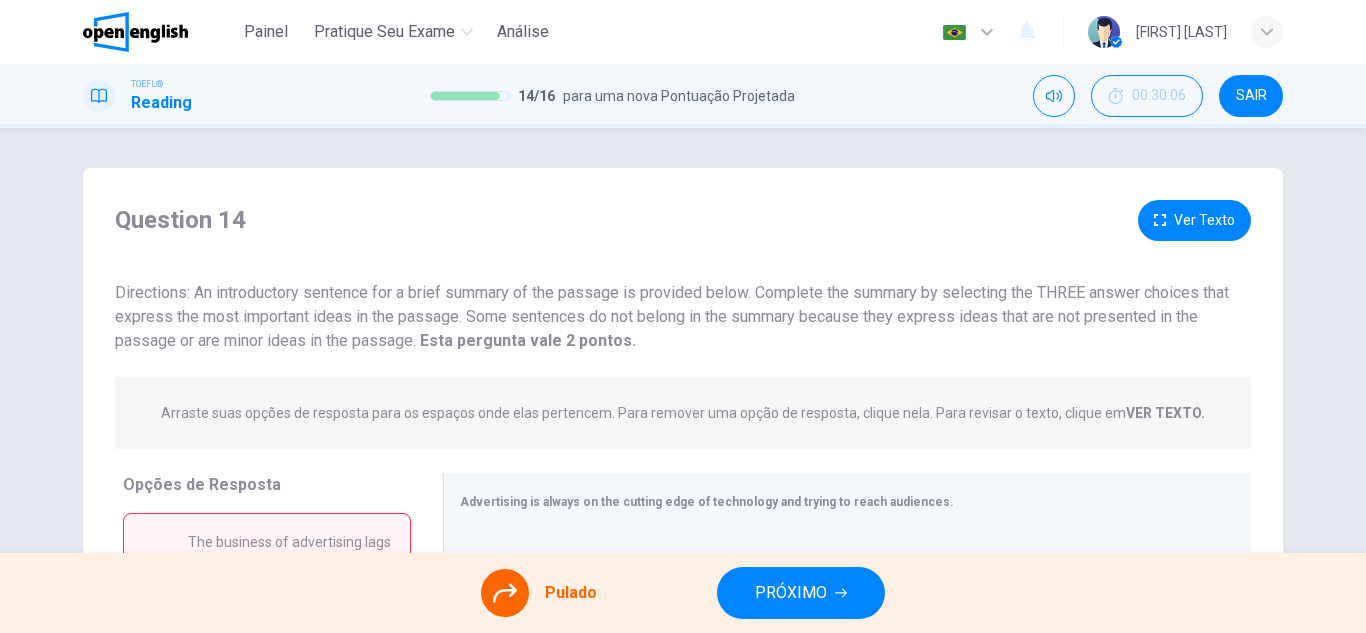 click at bounding box center [841, 593] 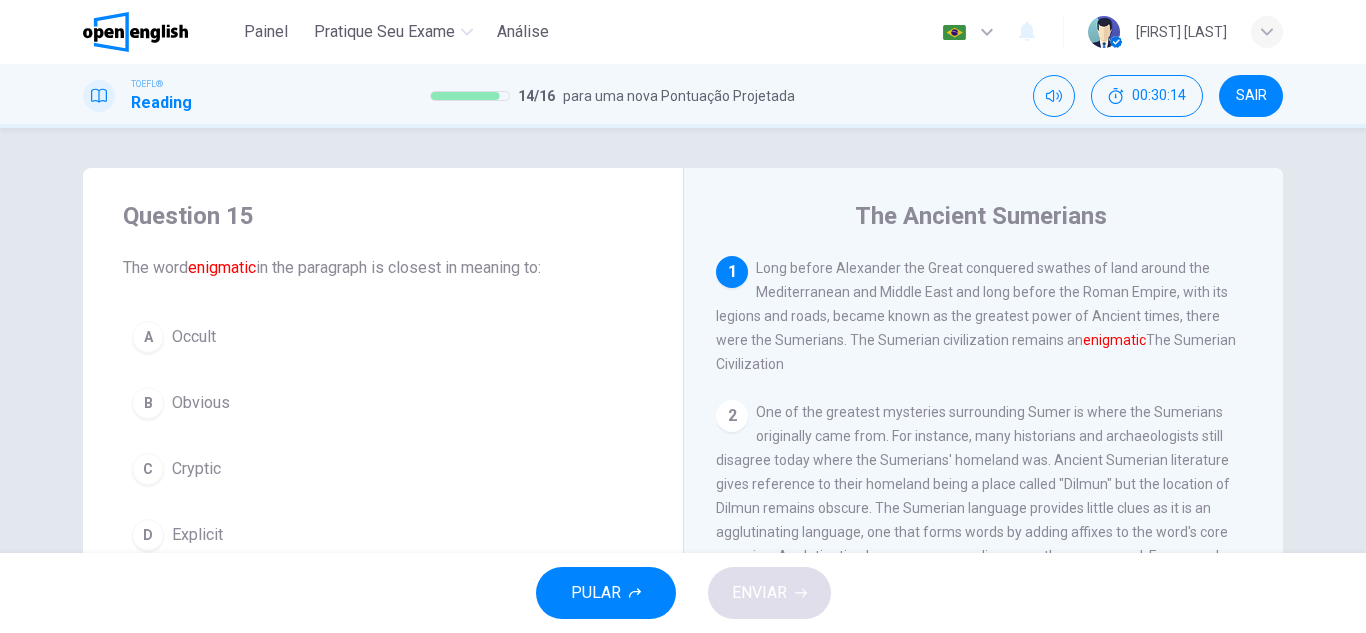 click on "A Occult" at bounding box center [383, 337] 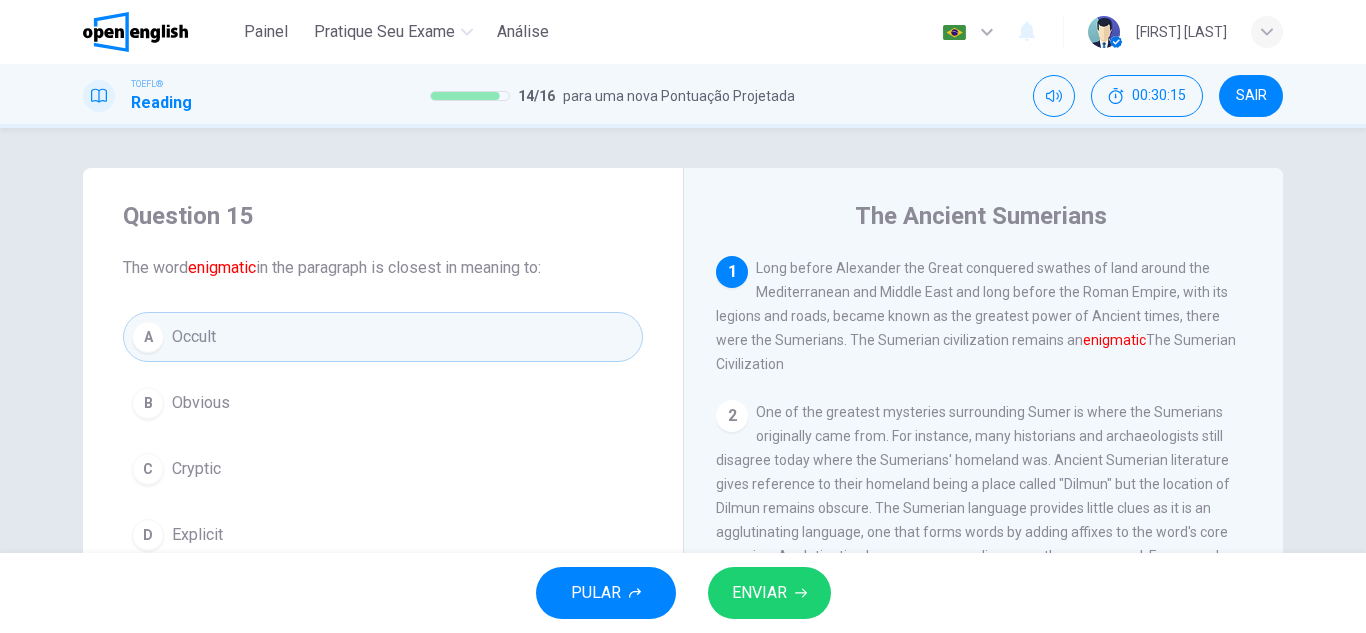 click on "ENVIAR" at bounding box center [769, 593] 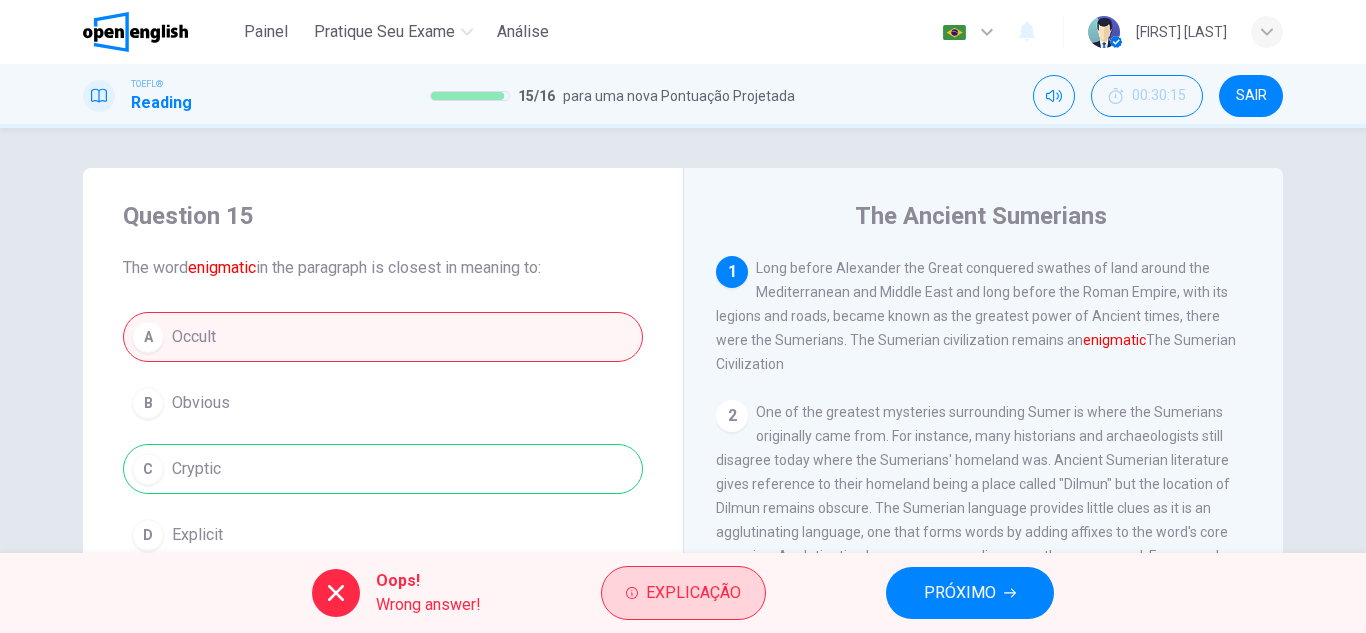 click on "Explicação" at bounding box center (693, 593) 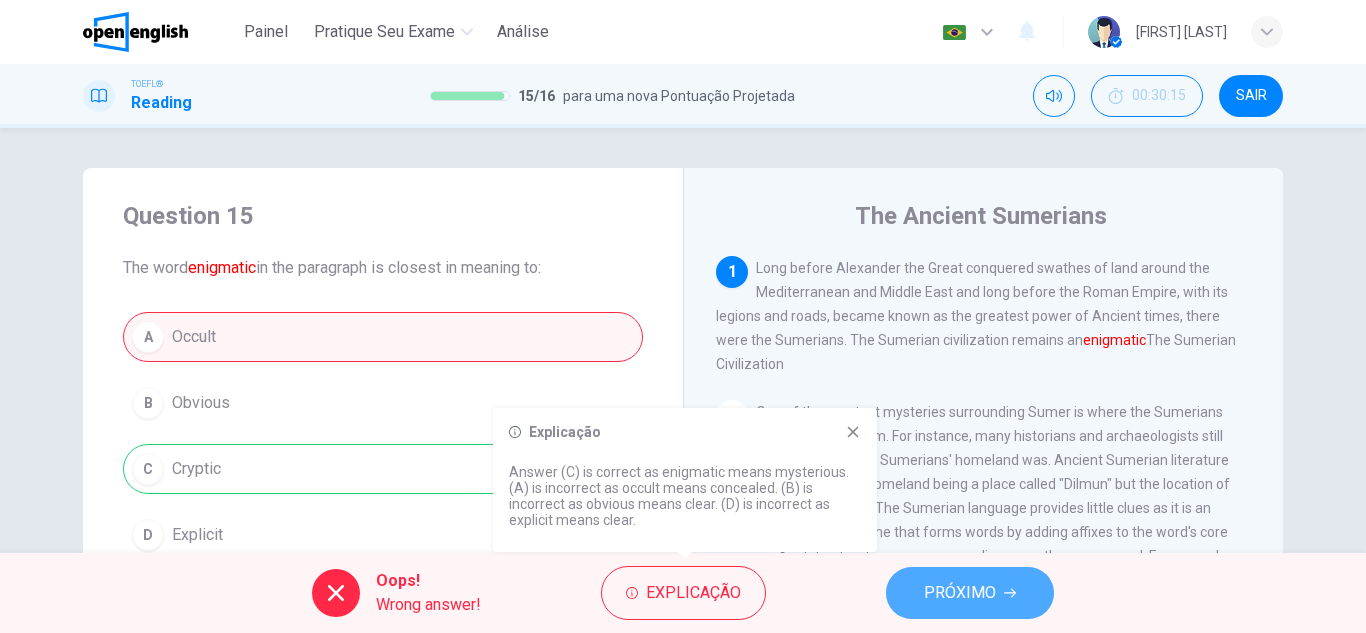 click on "PRÓXIMO" at bounding box center (960, 593) 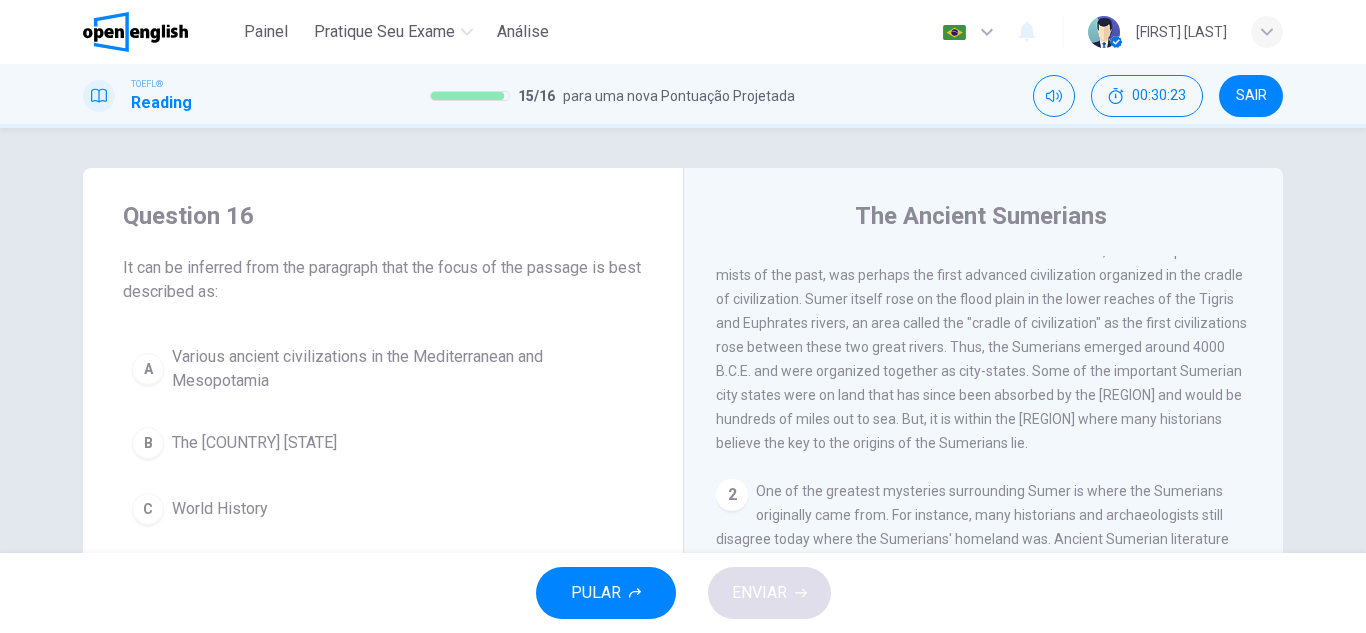 scroll, scrollTop: 0, scrollLeft: 0, axis: both 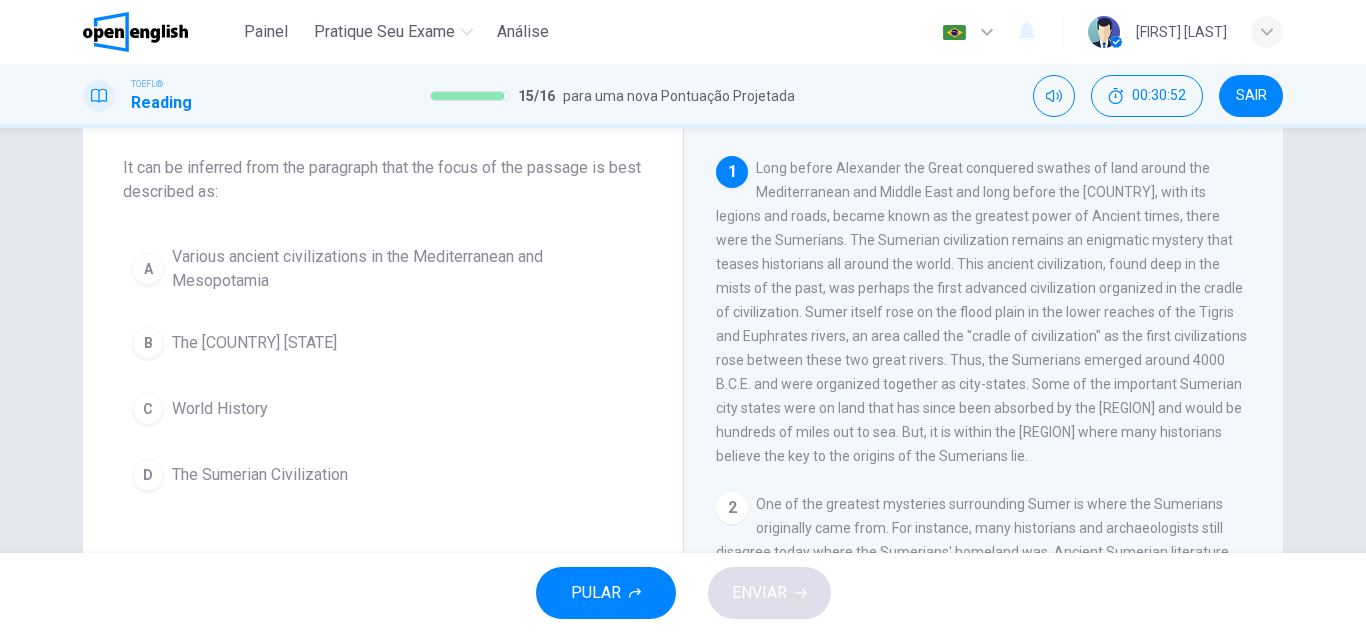 click on "Various ancient civilizations in the Mediterranean and Mesopotamia" at bounding box center (403, 269) 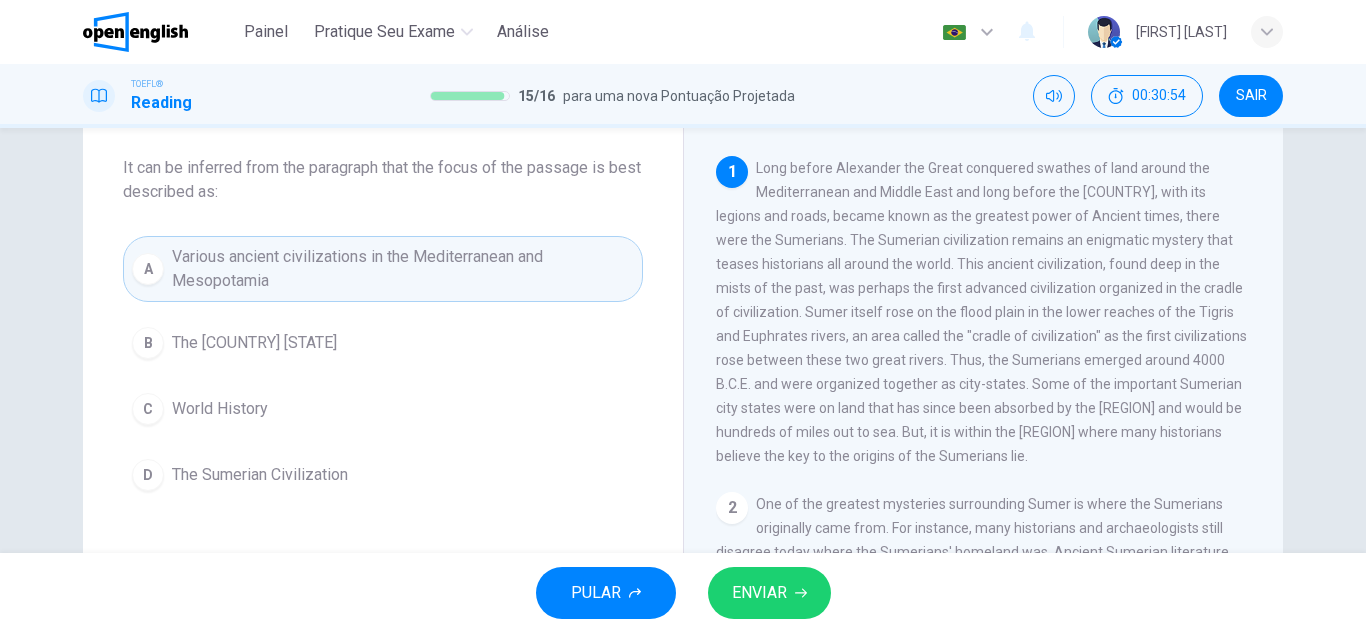 click on "ENVIAR" at bounding box center [759, 593] 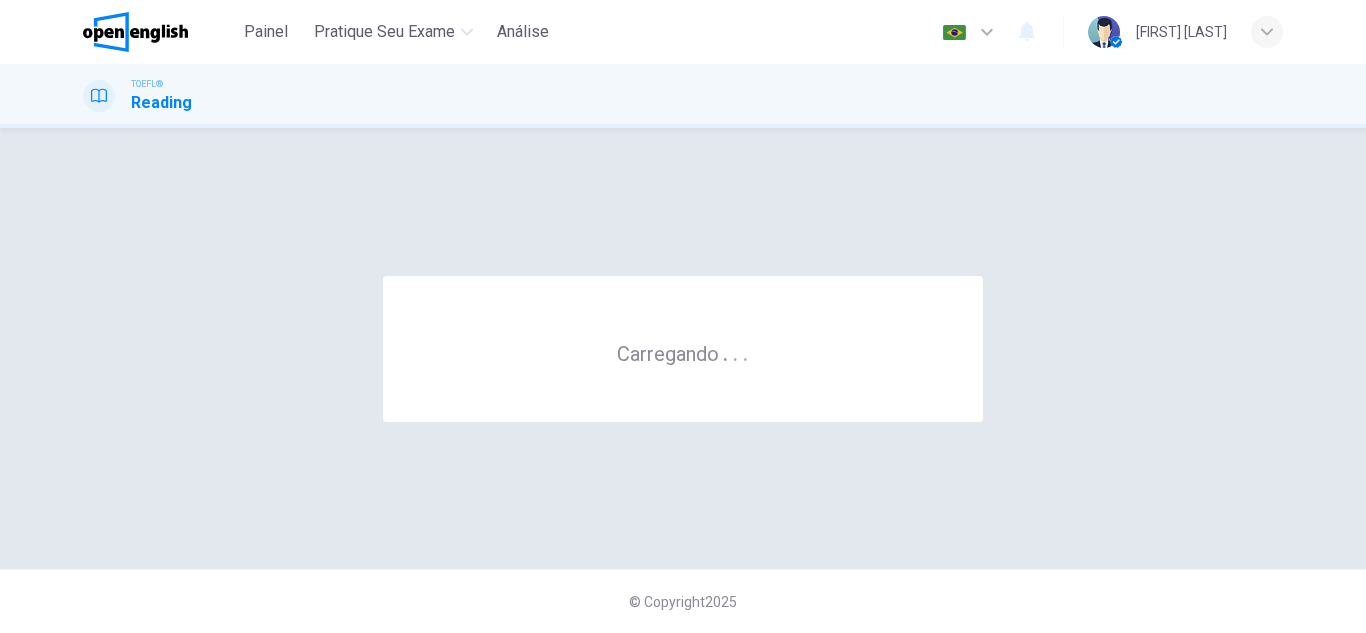 scroll, scrollTop: 0, scrollLeft: 0, axis: both 